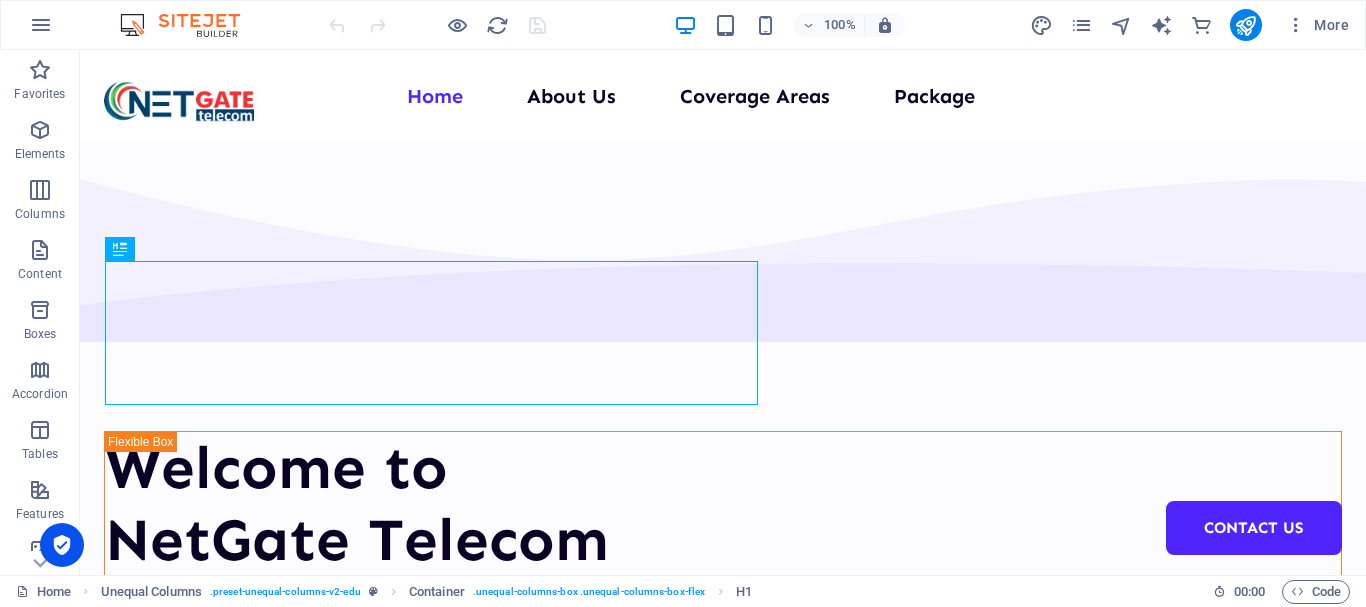 scroll, scrollTop: 0, scrollLeft: 0, axis: both 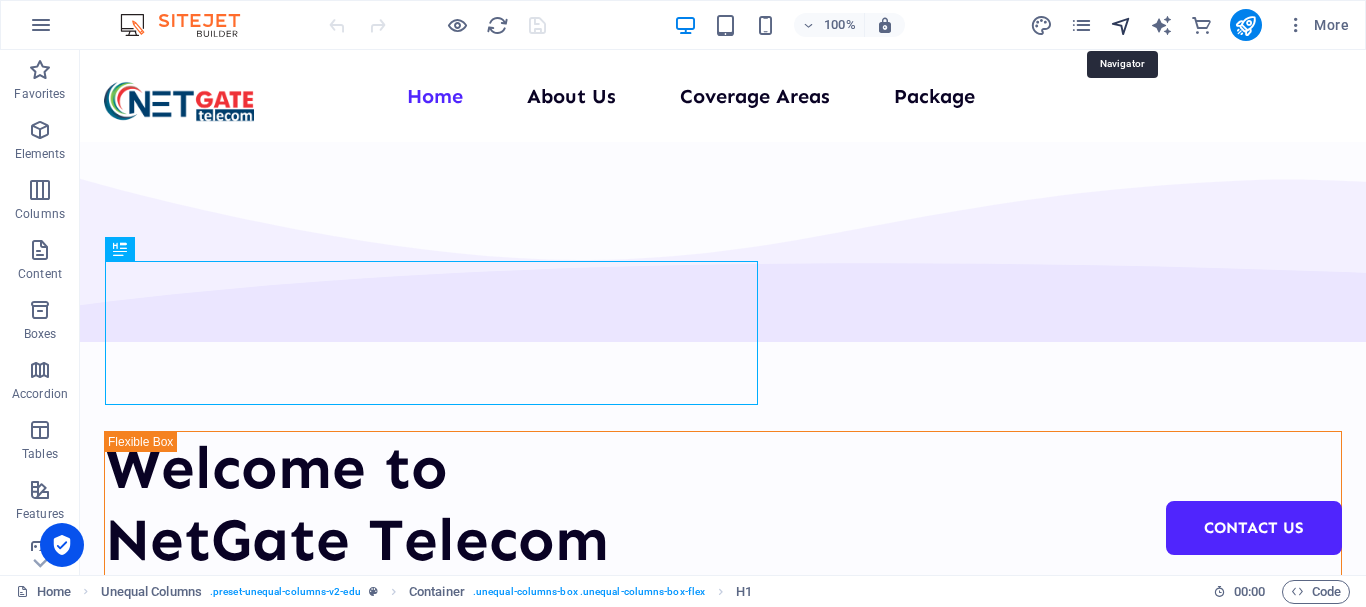 click at bounding box center [1121, 25] 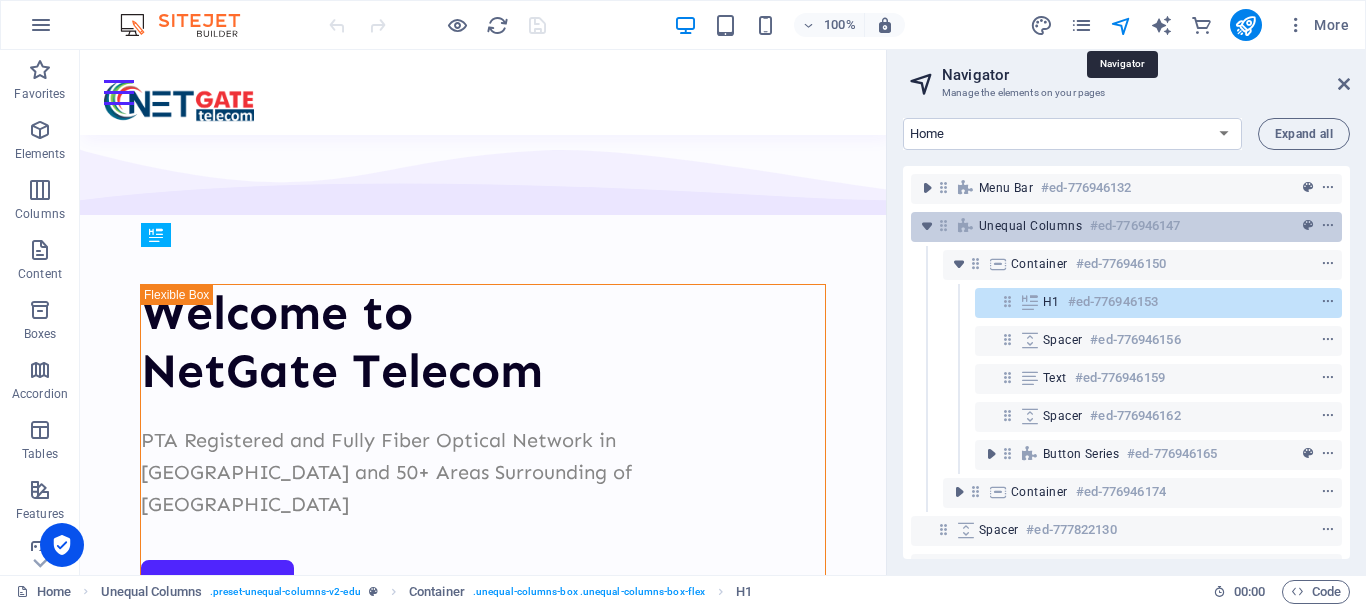 scroll, scrollTop: 389, scrollLeft: 0, axis: vertical 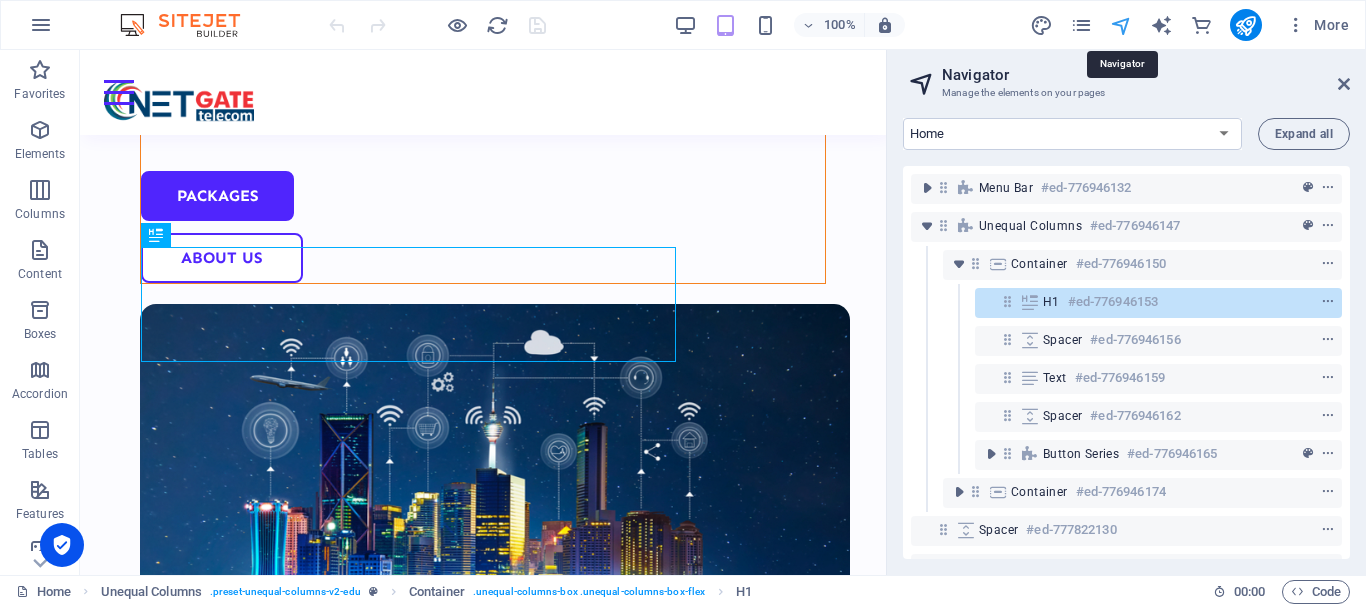 click at bounding box center (1121, 25) 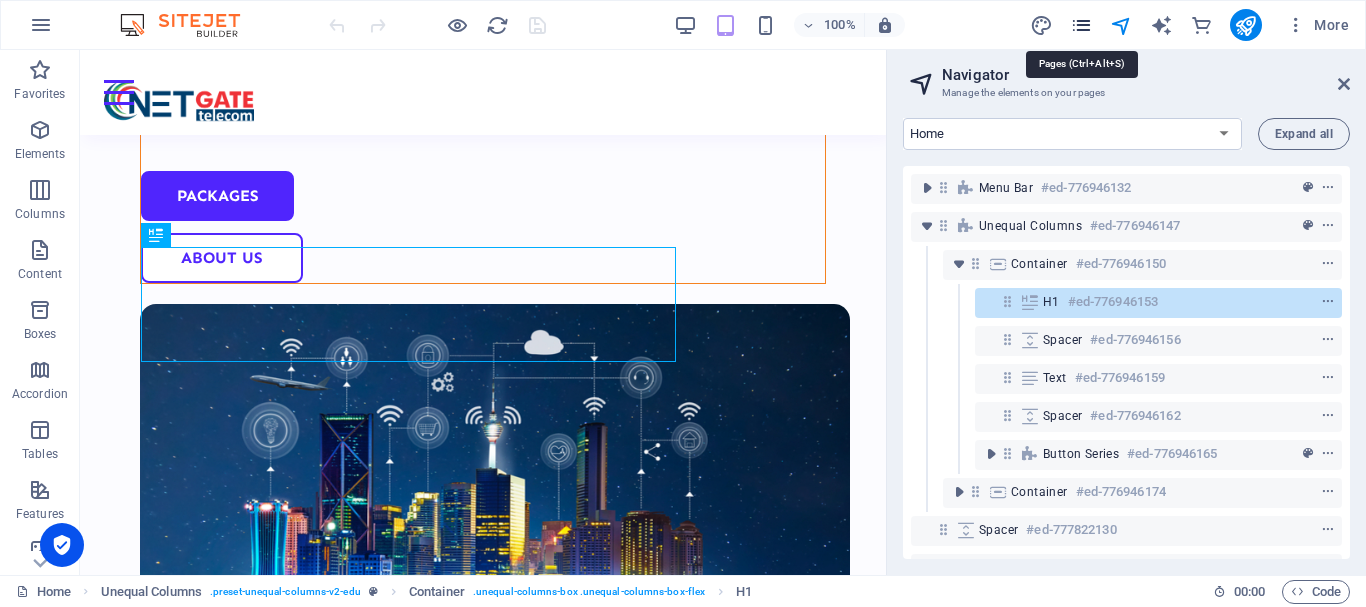 click at bounding box center [1081, 25] 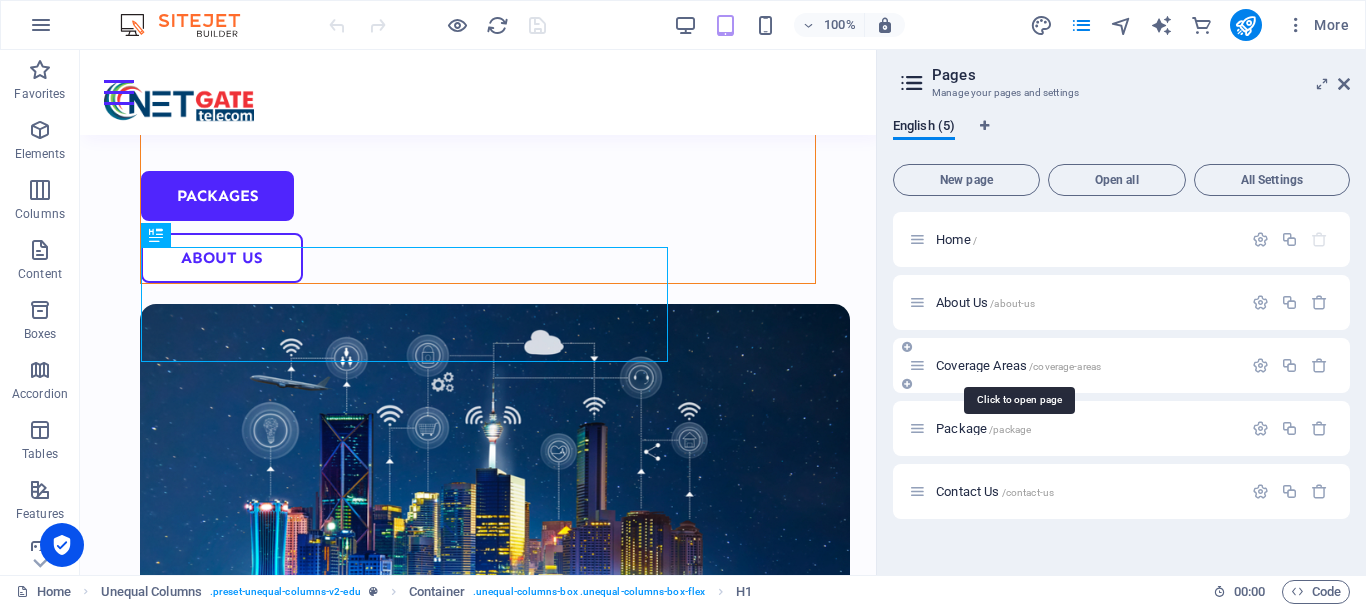 click on "/coverage-areas" at bounding box center (1065, 366) 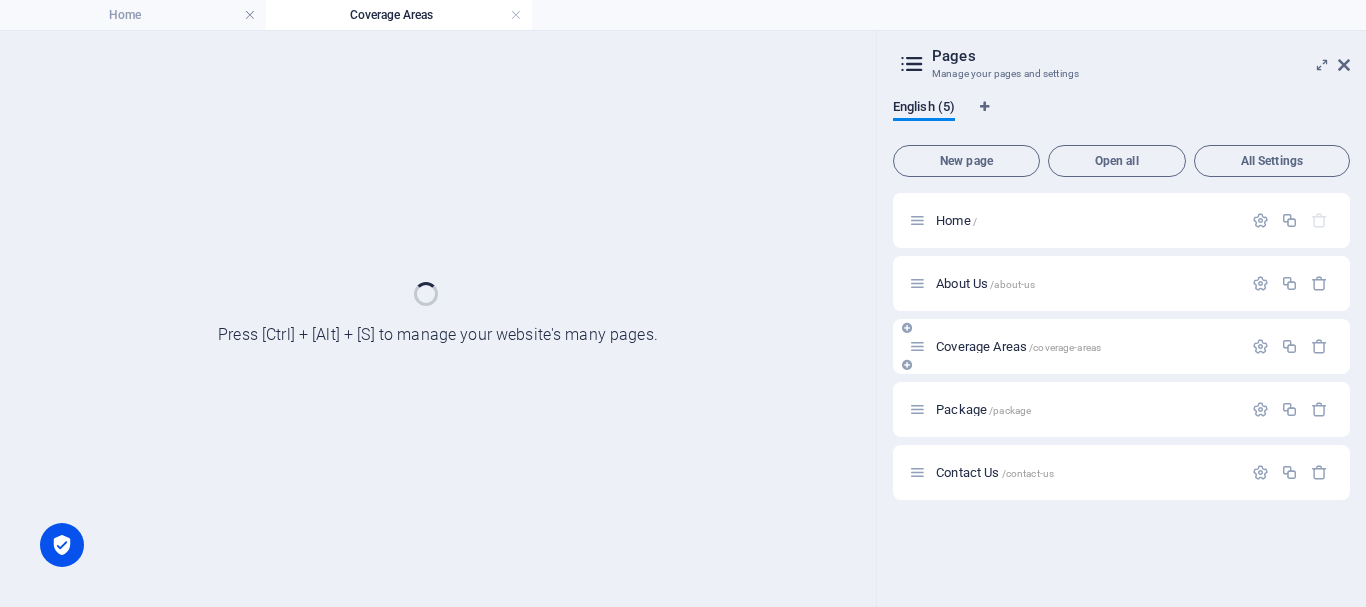scroll, scrollTop: 0, scrollLeft: 0, axis: both 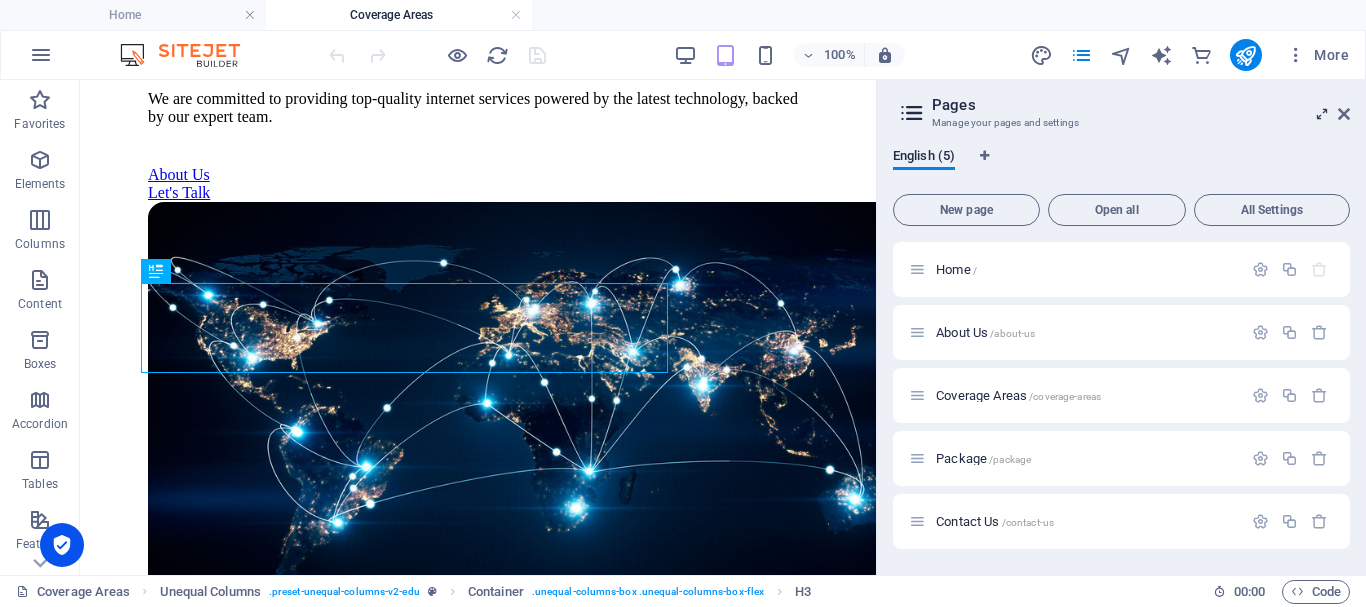 click on "More" at bounding box center [1317, 55] 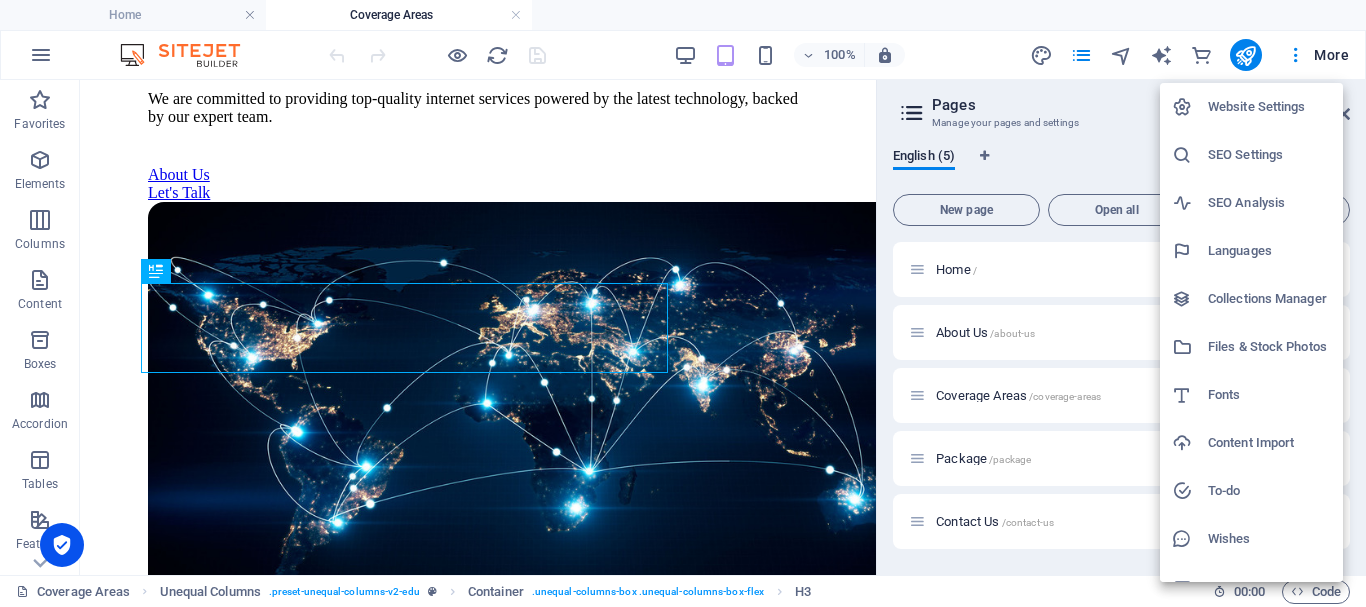 click at bounding box center (683, 303) 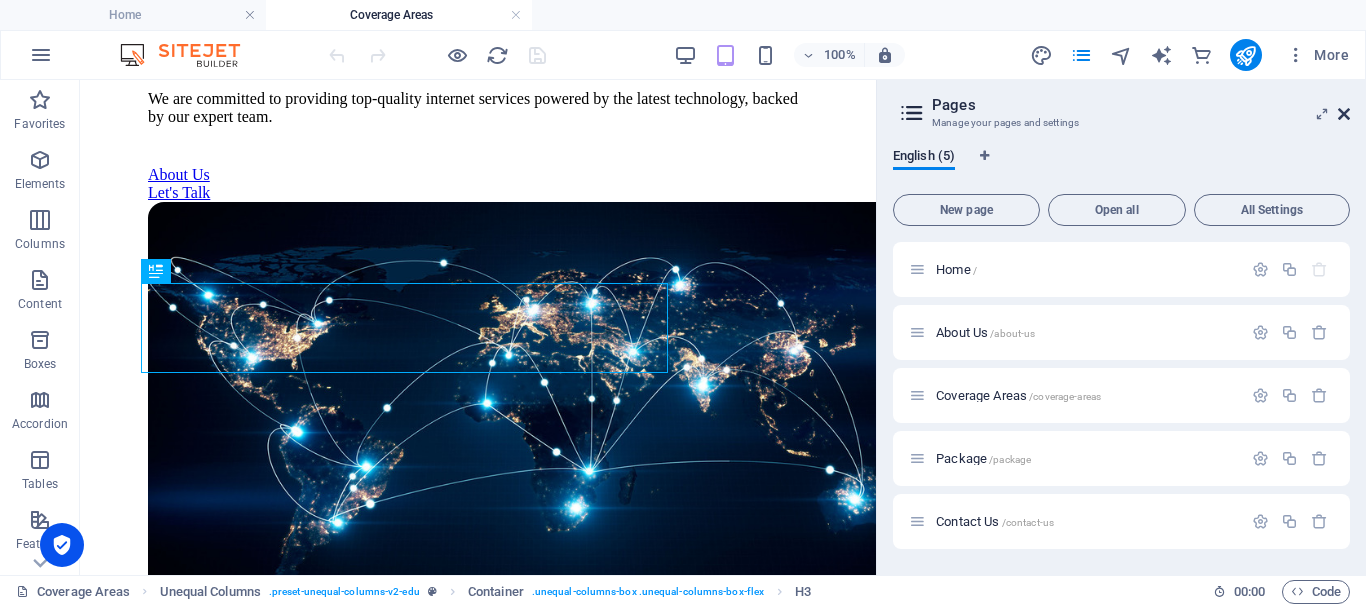 click at bounding box center (1344, 114) 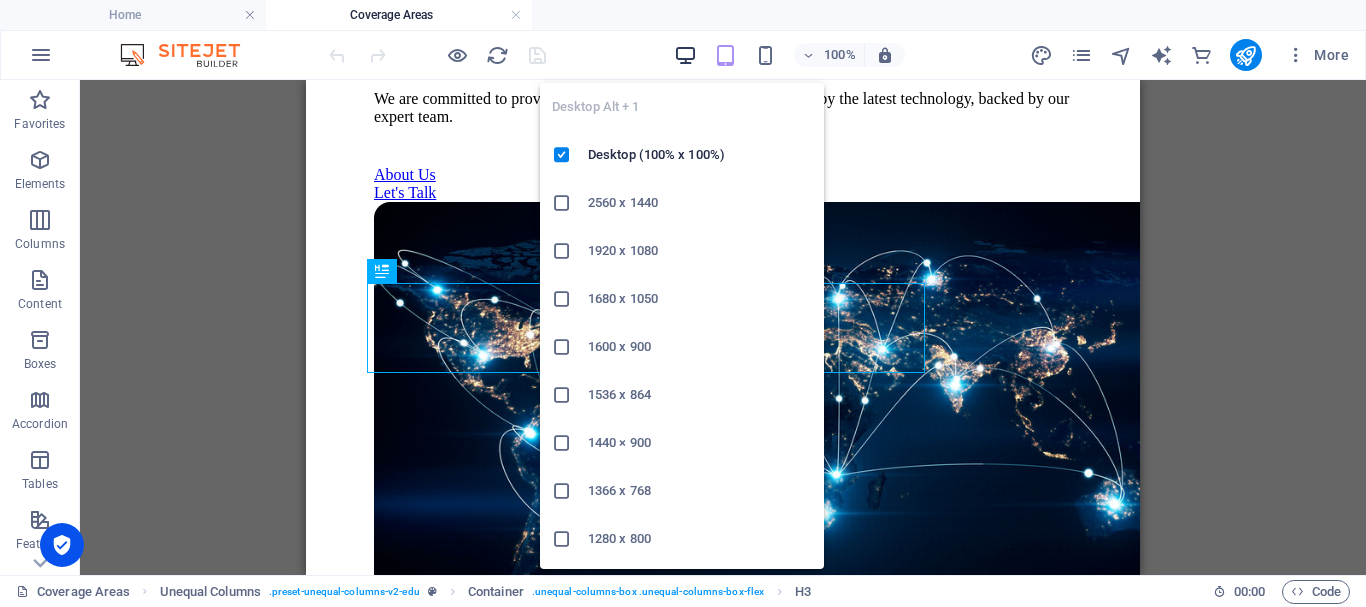 click at bounding box center (685, 55) 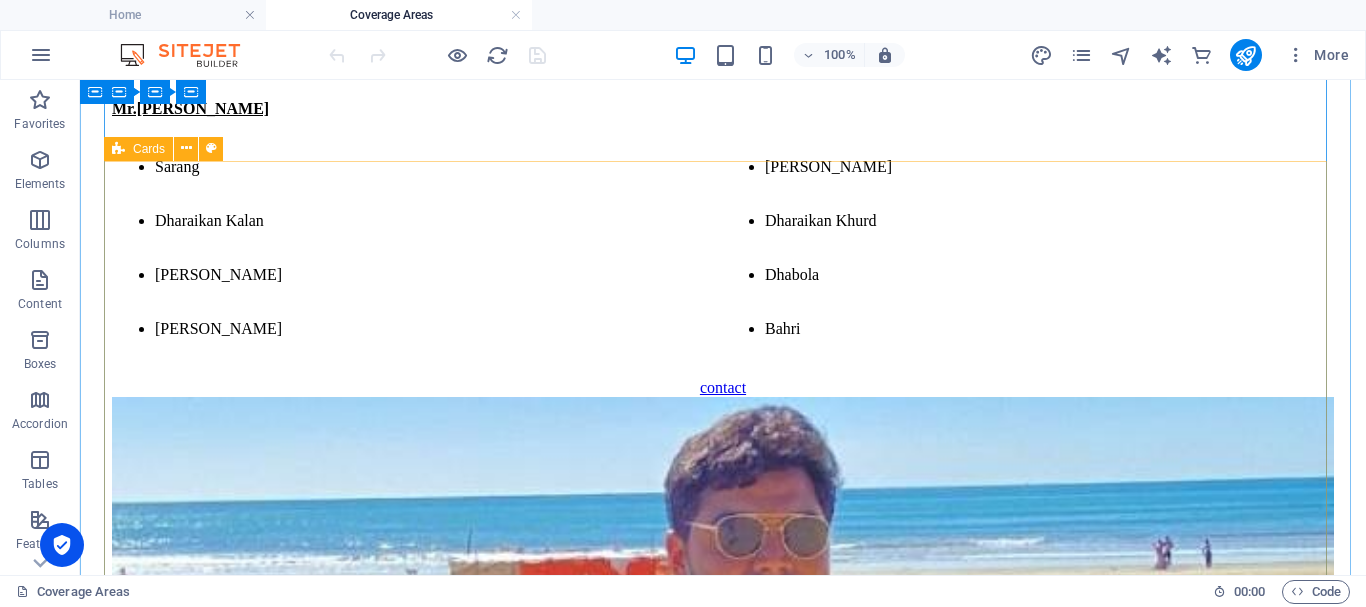 scroll, scrollTop: 2867, scrollLeft: 0, axis: vertical 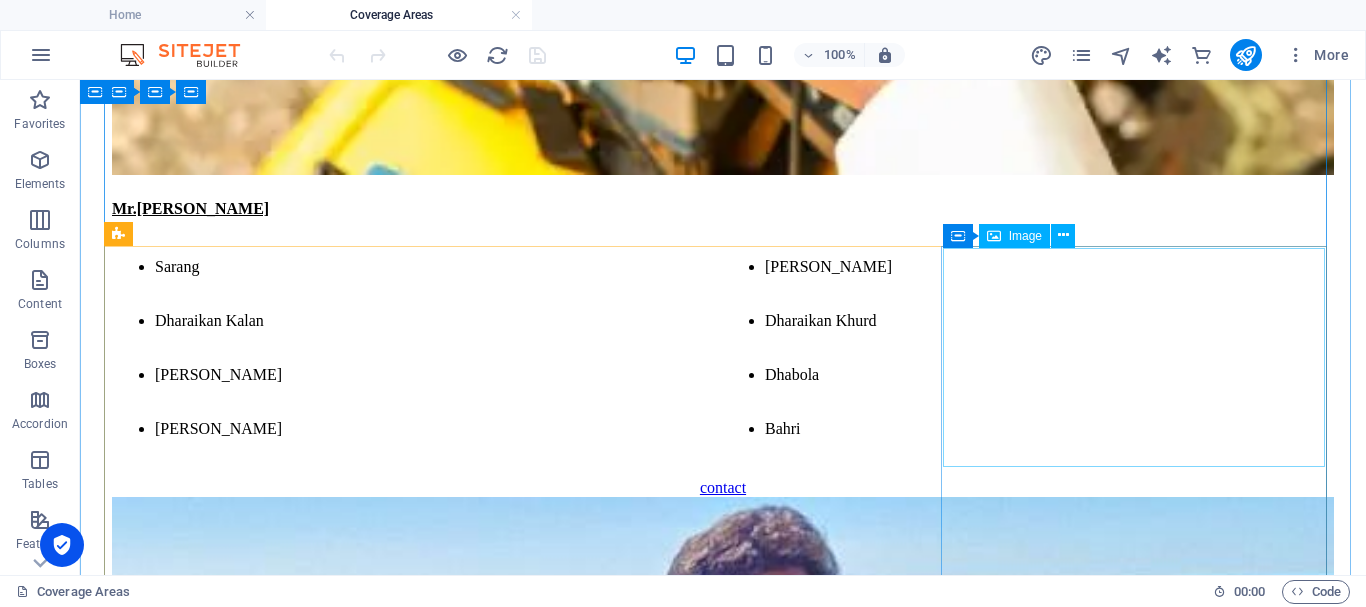 click at bounding box center [723, 11925] 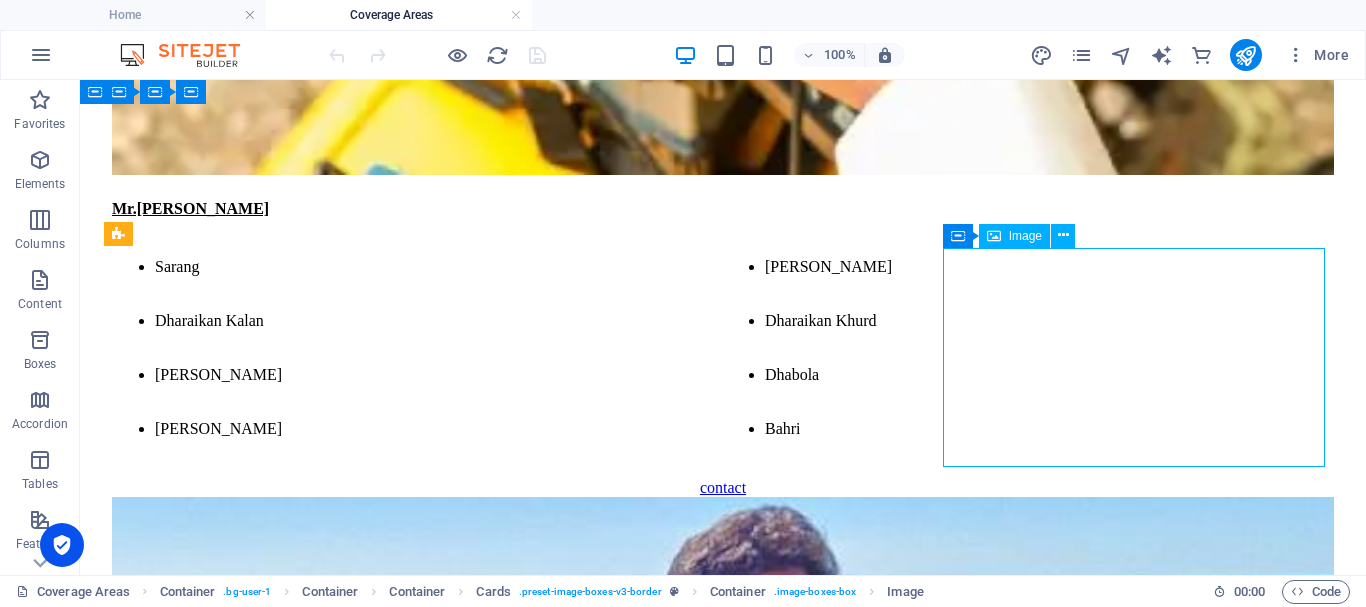 click at bounding box center (723, 11925) 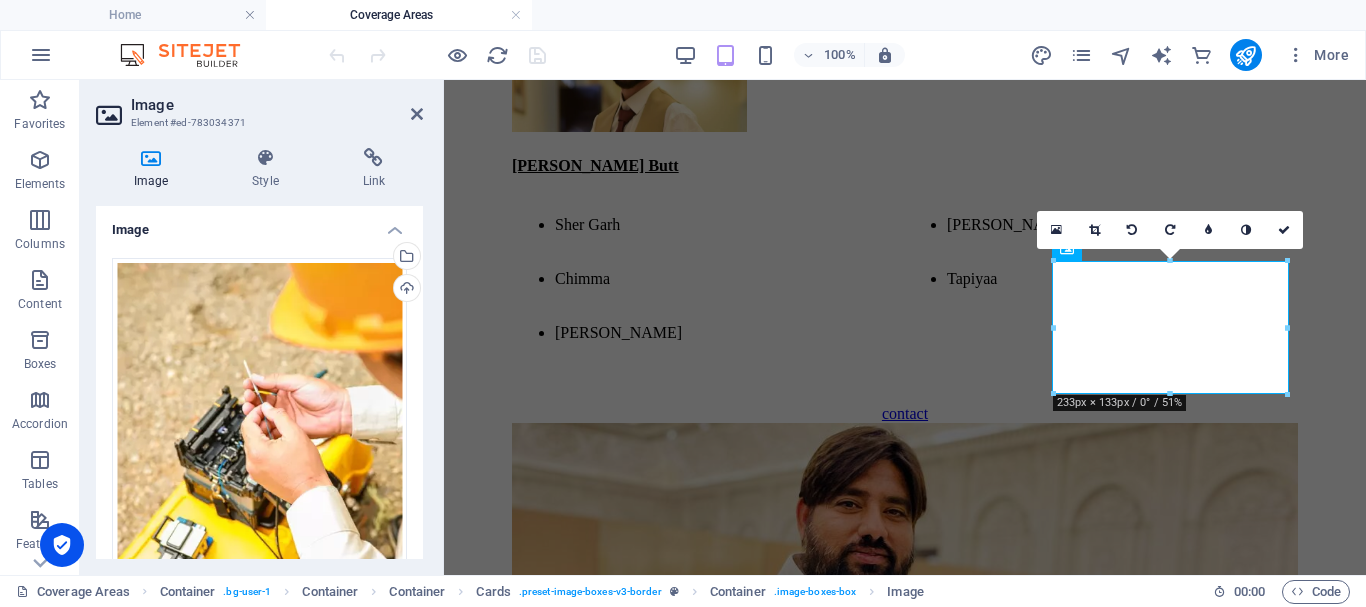 scroll, scrollTop: 3184, scrollLeft: 0, axis: vertical 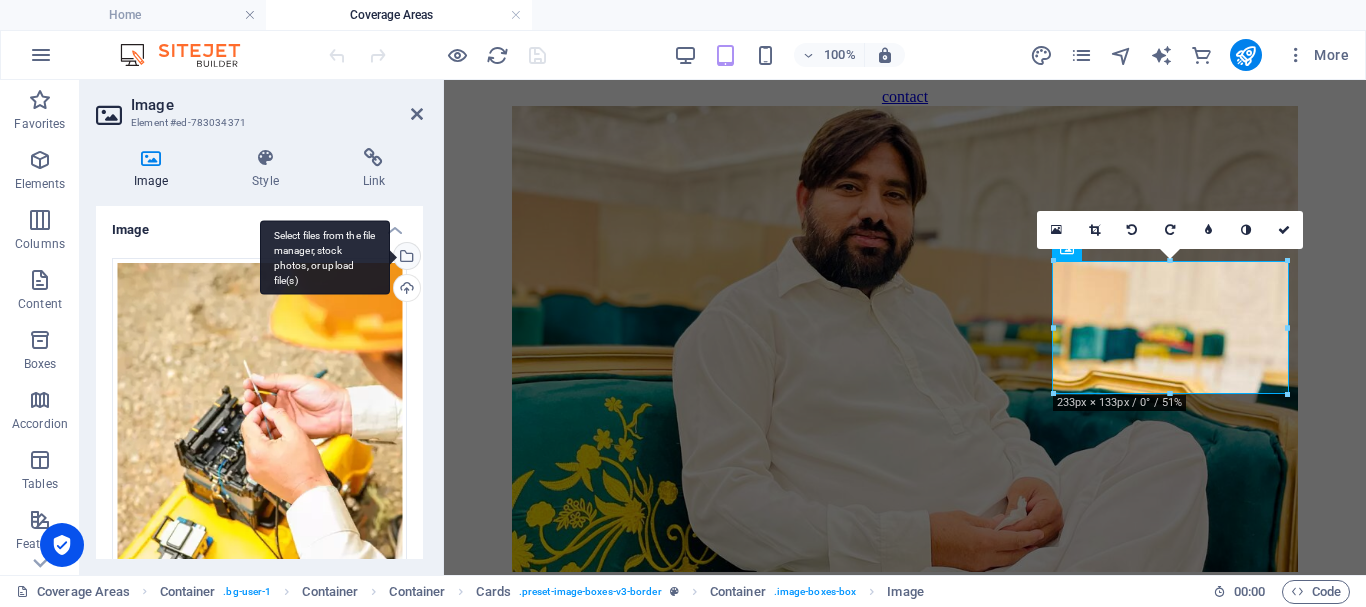 click on "Select files from the file manager, stock photos, or upload file(s)" at bounding box center [405, 258] 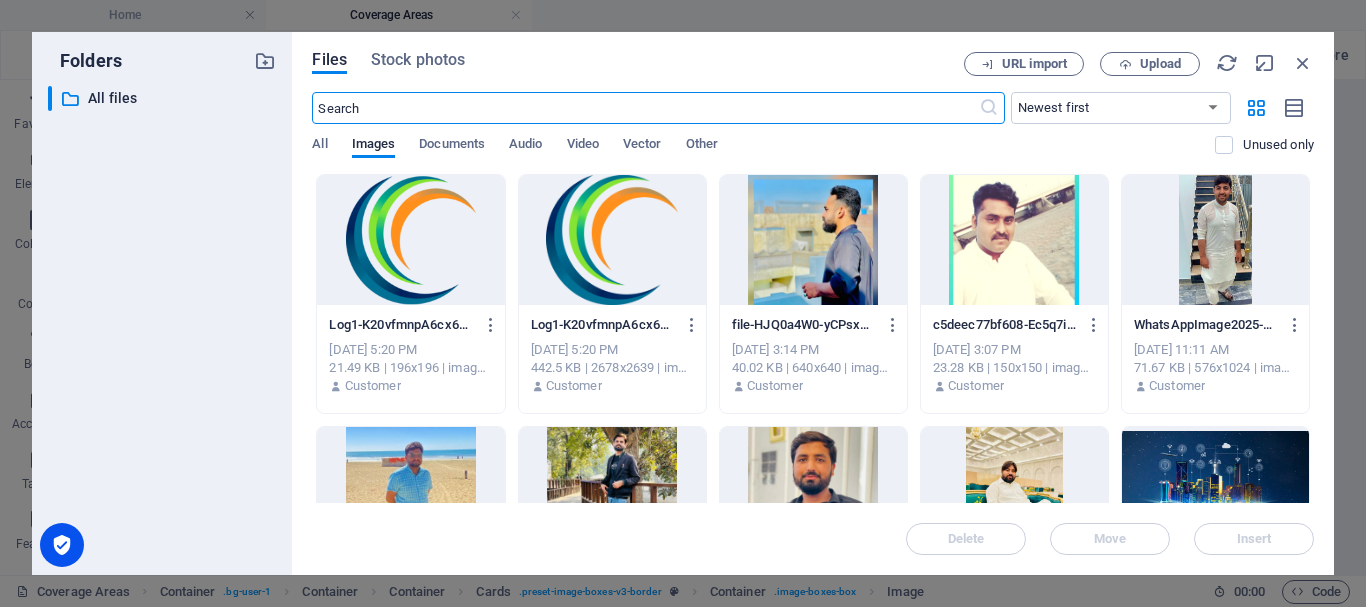 type on "100" 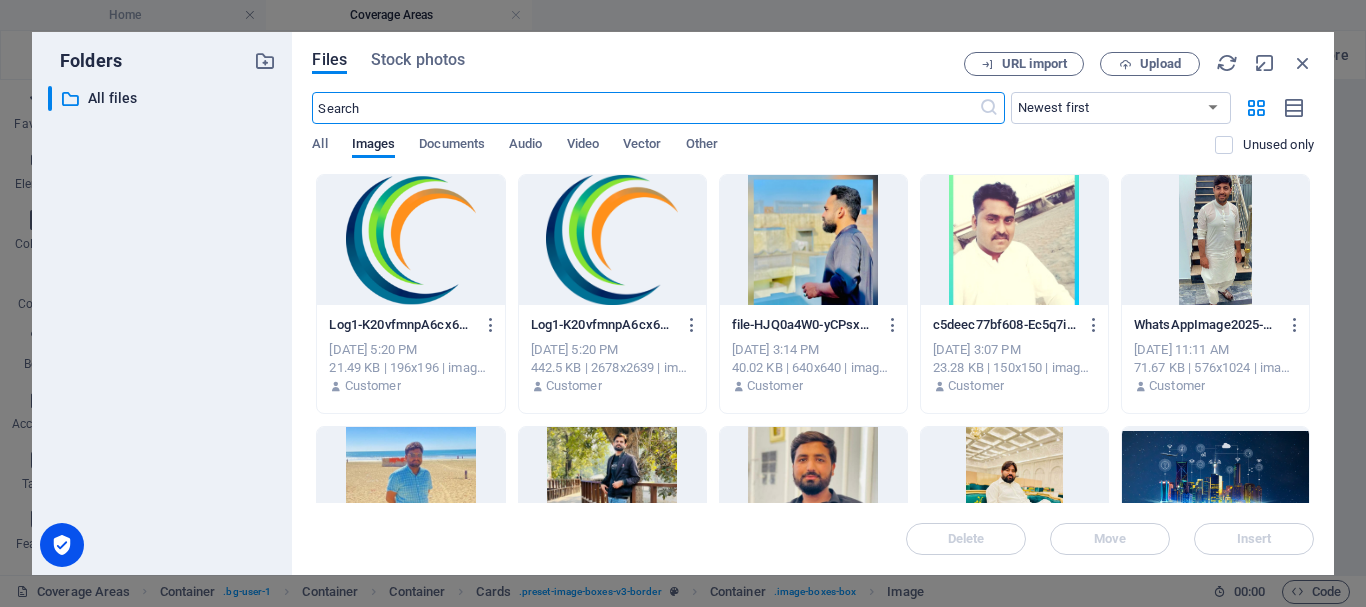 scroll, scrollTop: 7819, scrollLeft: 0, axis: vertical 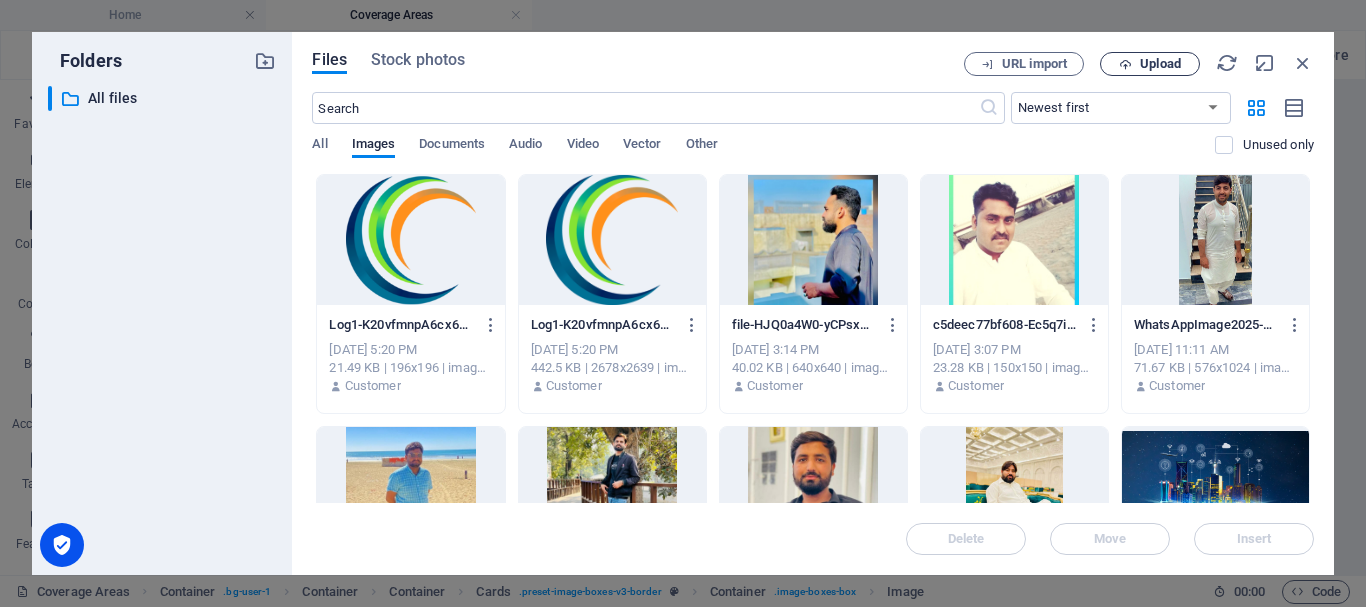 click on "Upload" at bounding box center [1150, 64] 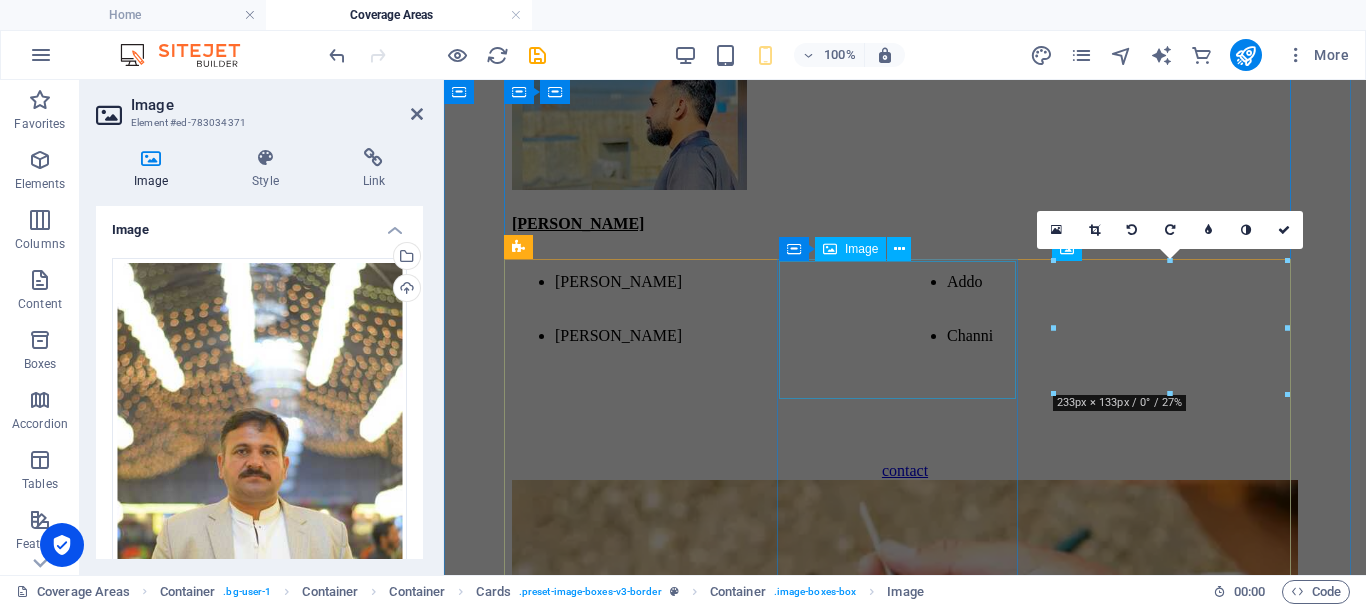 type on "233" 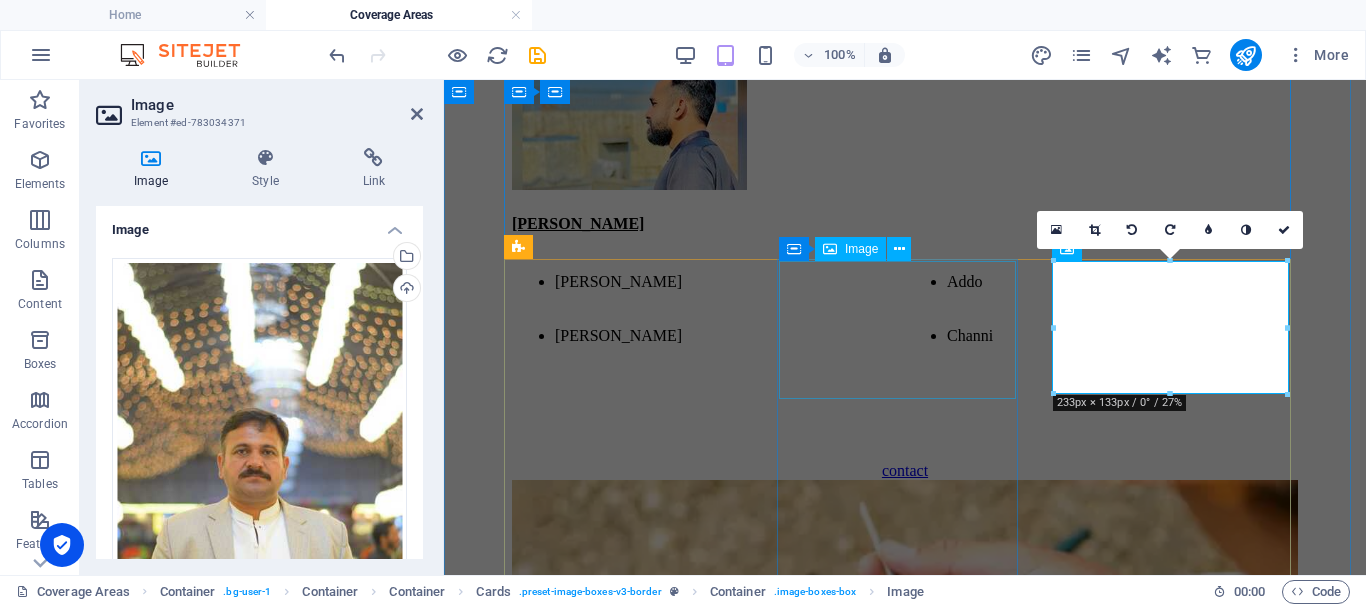 scroll, scrollTop: 3184, scrollLeft: 0, axis: vertical 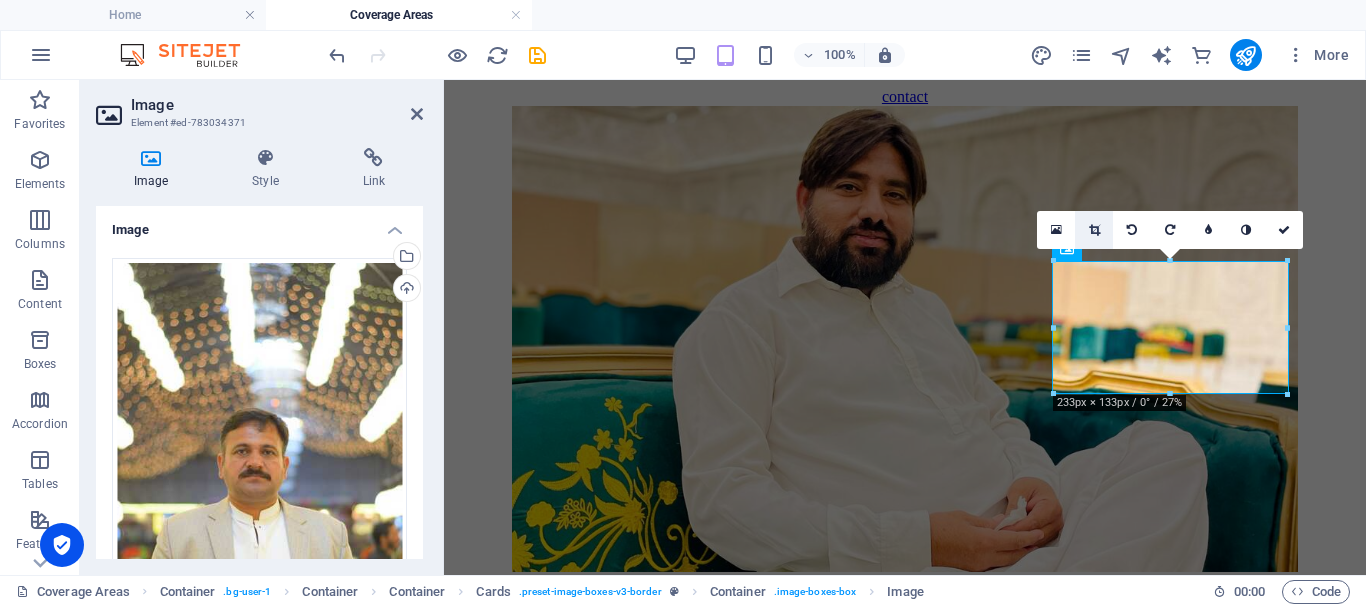 click at bounding box center (1094, 230) 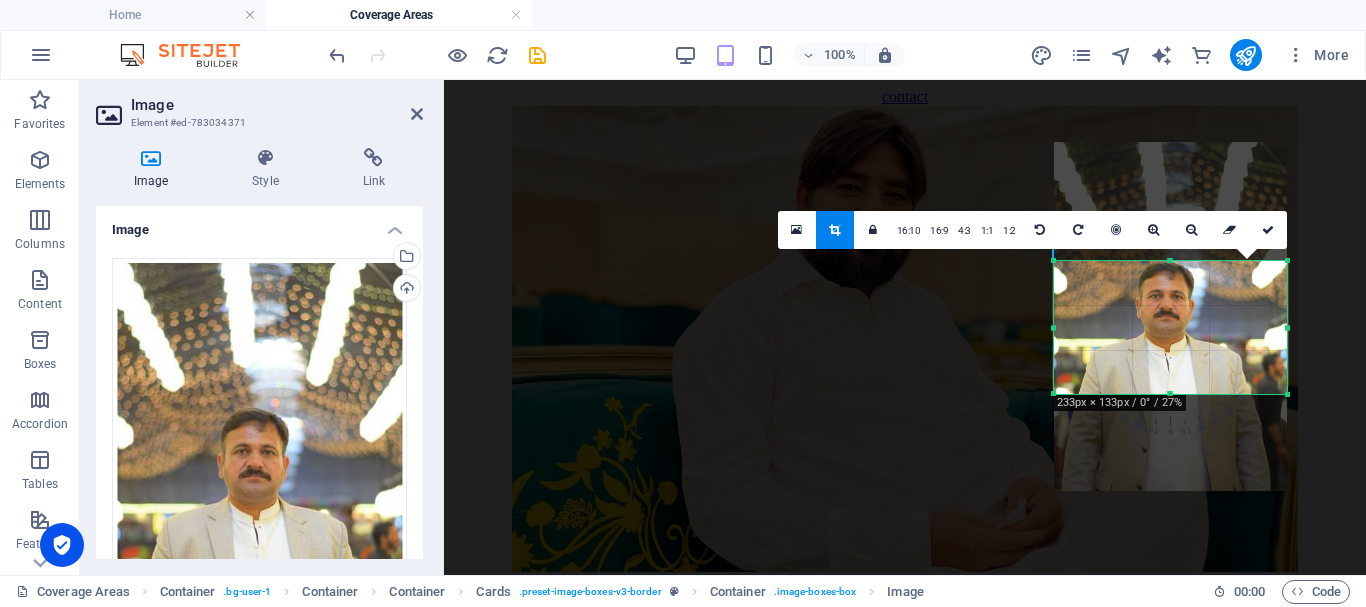 drag, startPoint x: 1142, startPoint y: 336, endPoint x: 1145, endPoint y: 325, distance: 11.401754 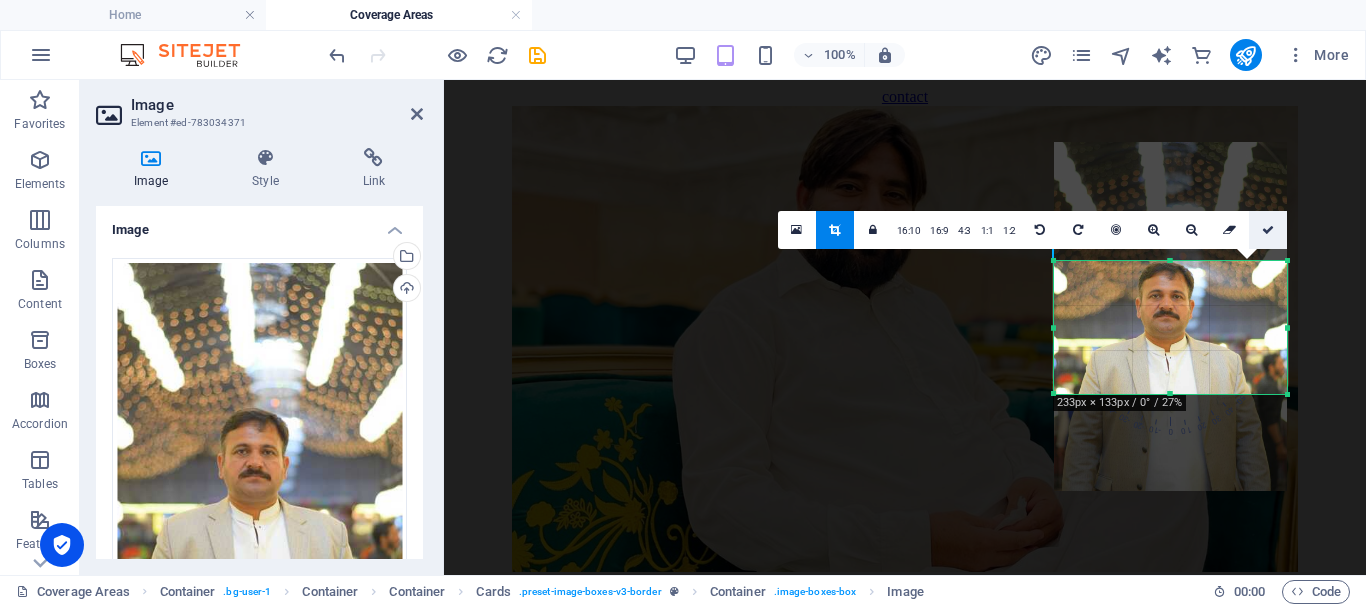 click at bounding box center (1268, 230) 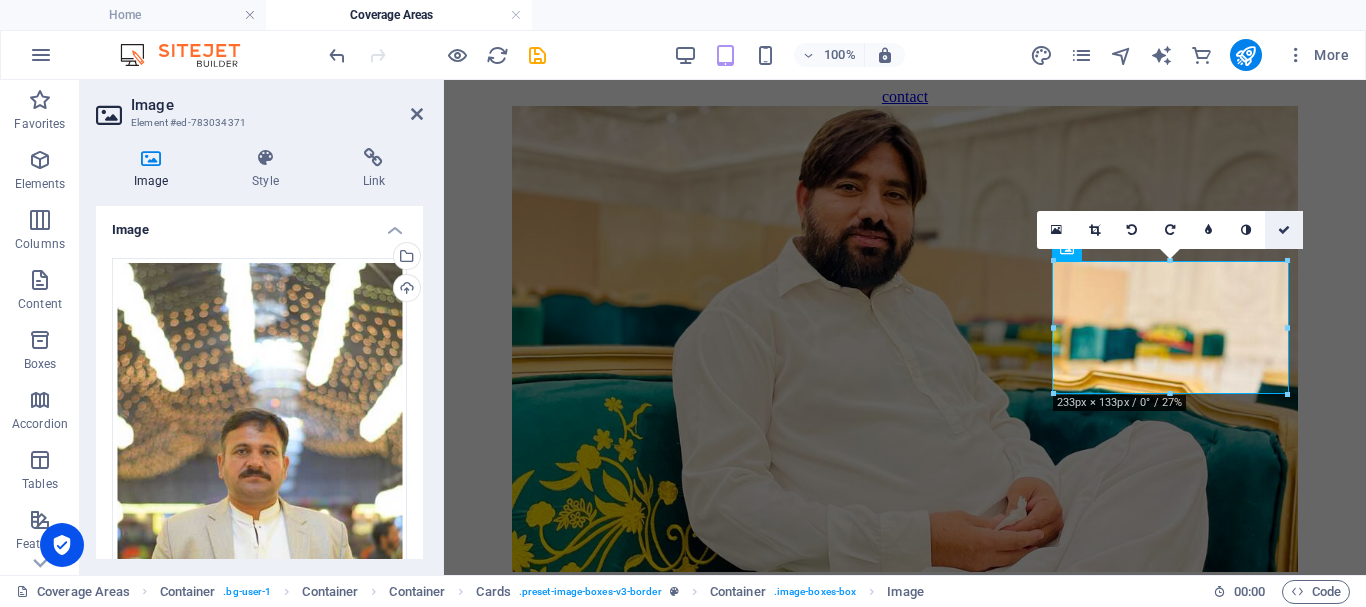 click at bounding box center (1284, 230) 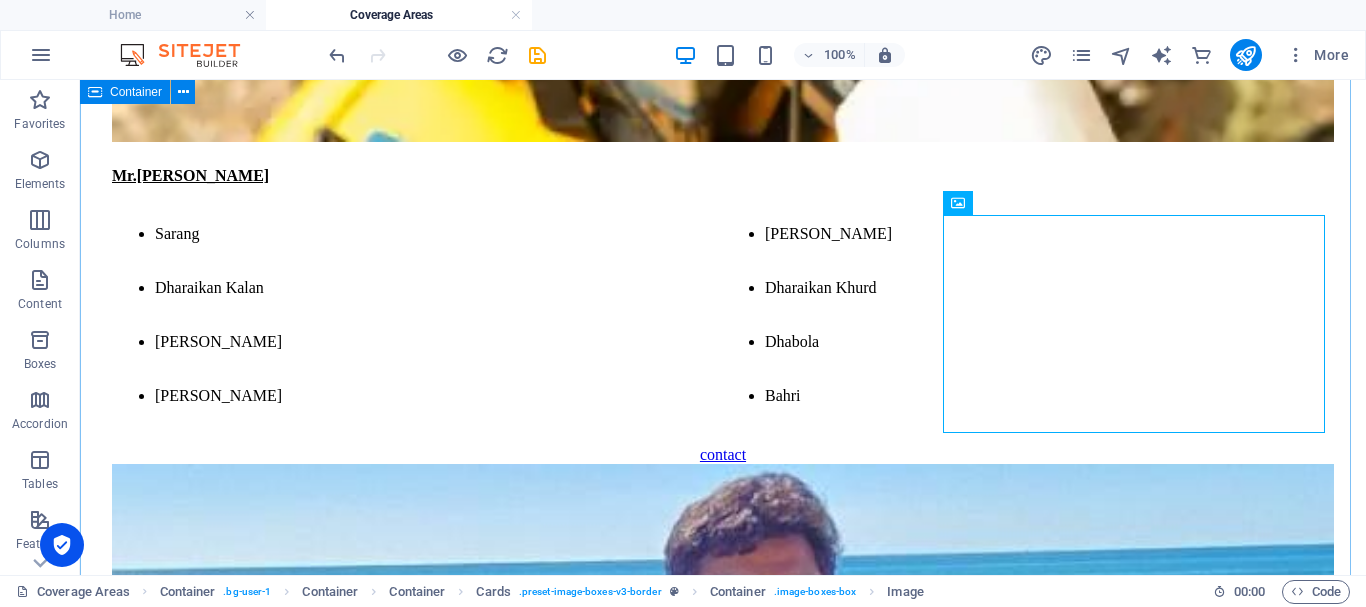 scroll, scrollTop: 2891, scrollLeft: 0, axis: vertical 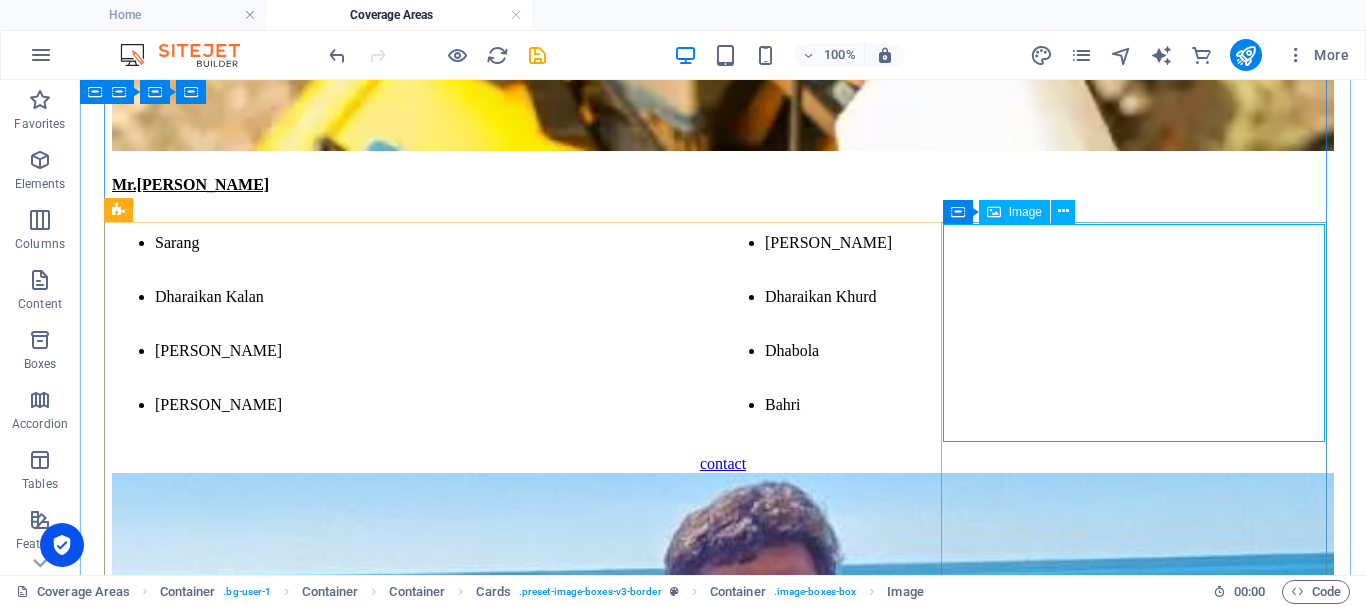 click at bounding box center (723, 11900) 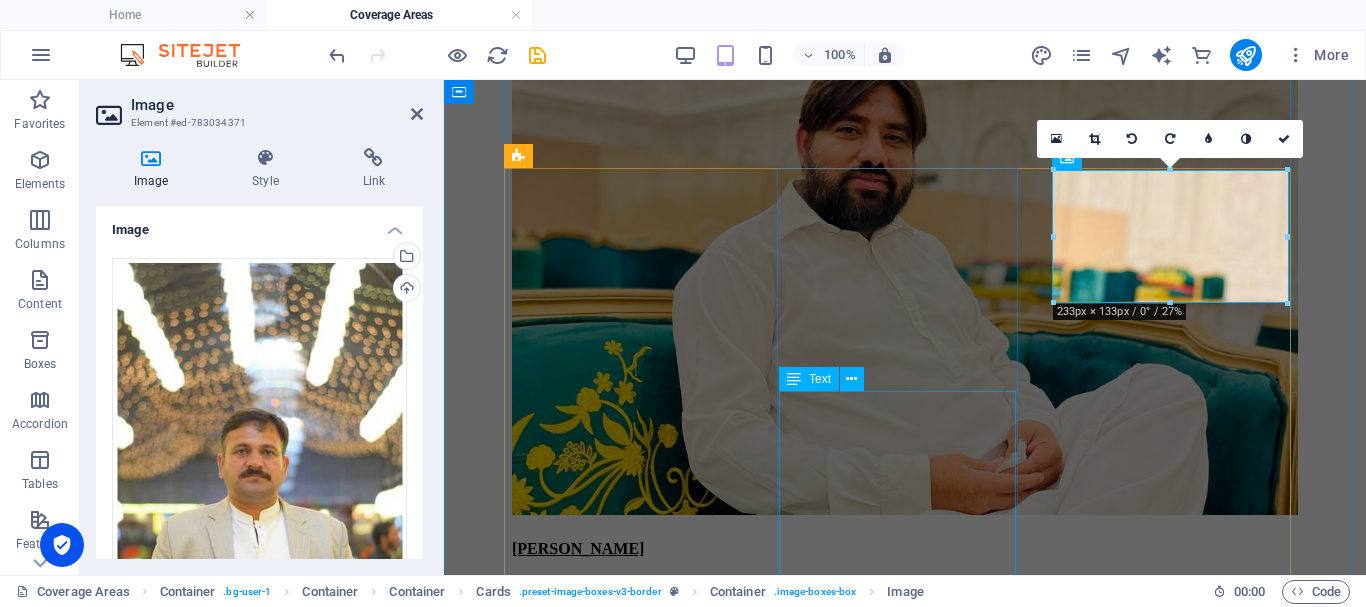 scroll, scrollTop: 3284, scrollLeft: 0, axis: vertical 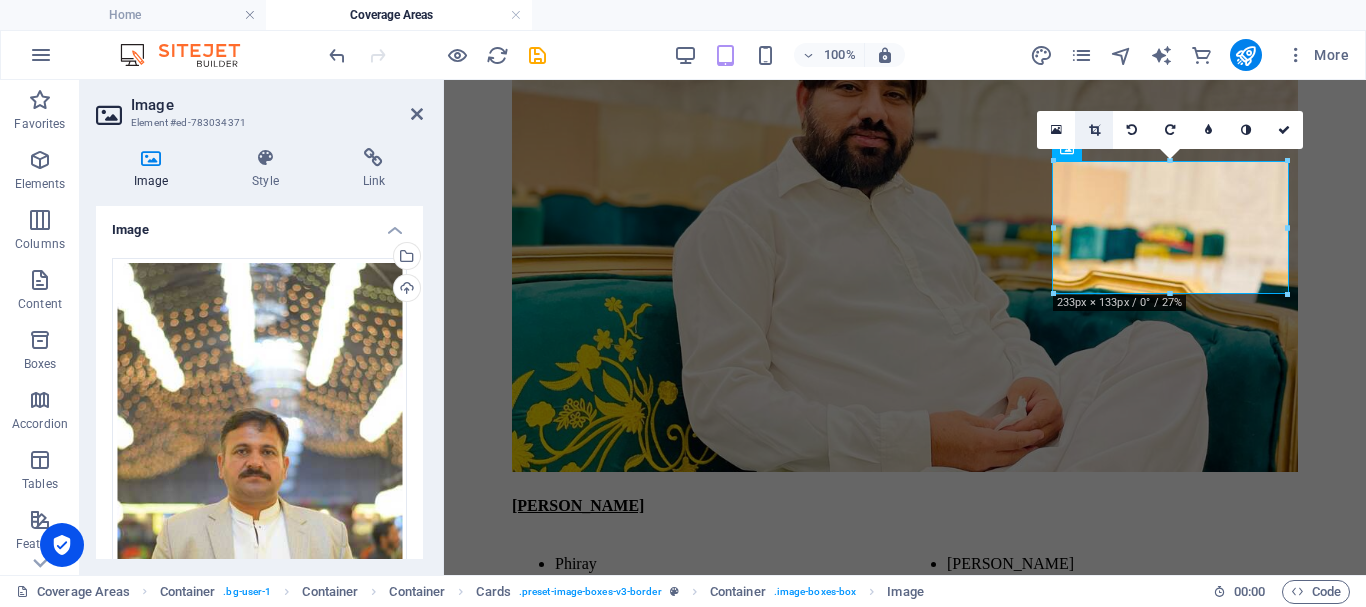 click at bounding box center [1094, 130] 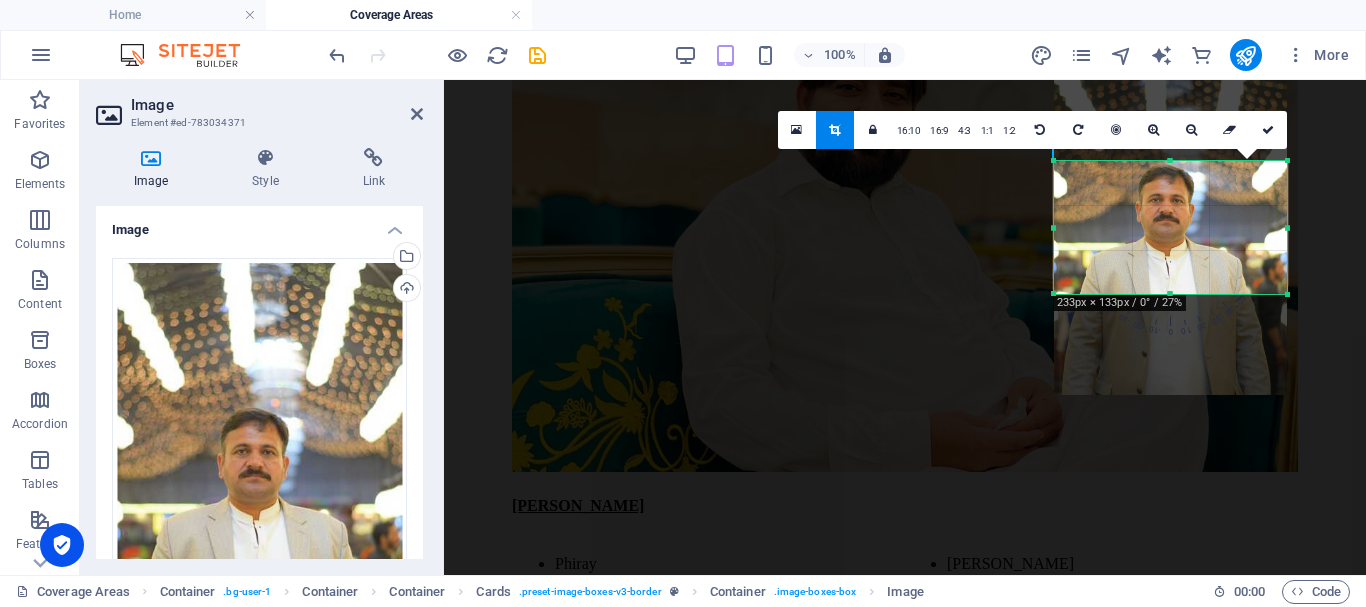 click at bounding box center [1170, 221] 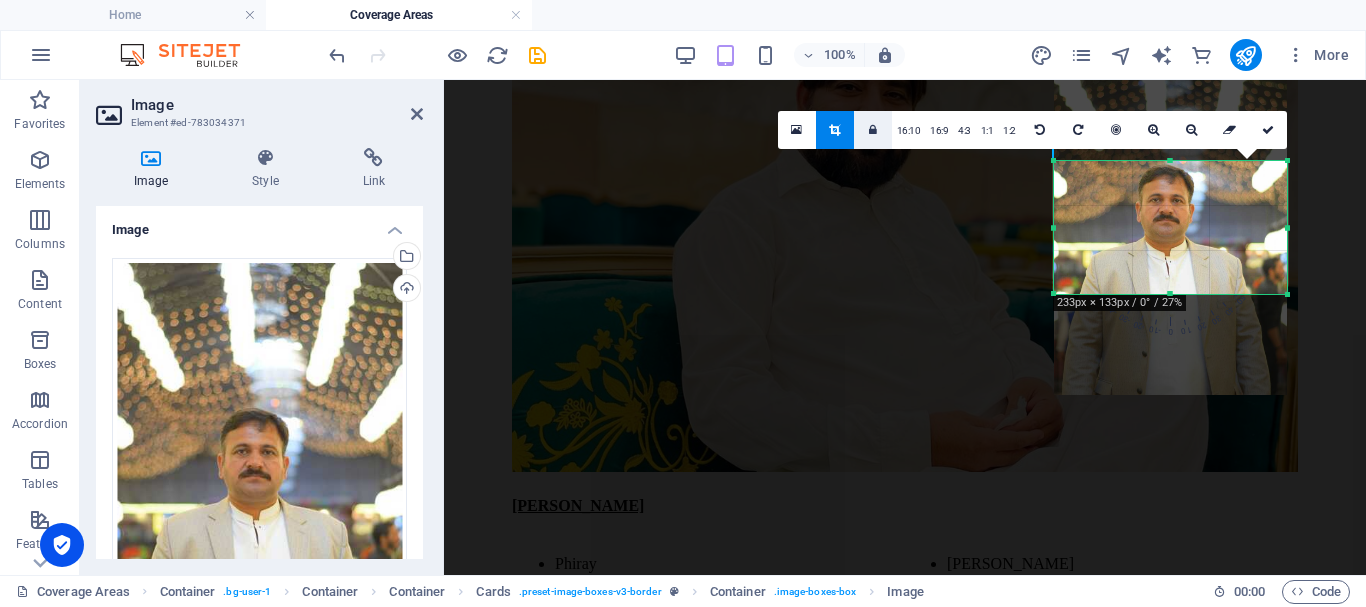 click at bounding box center [873, 130] 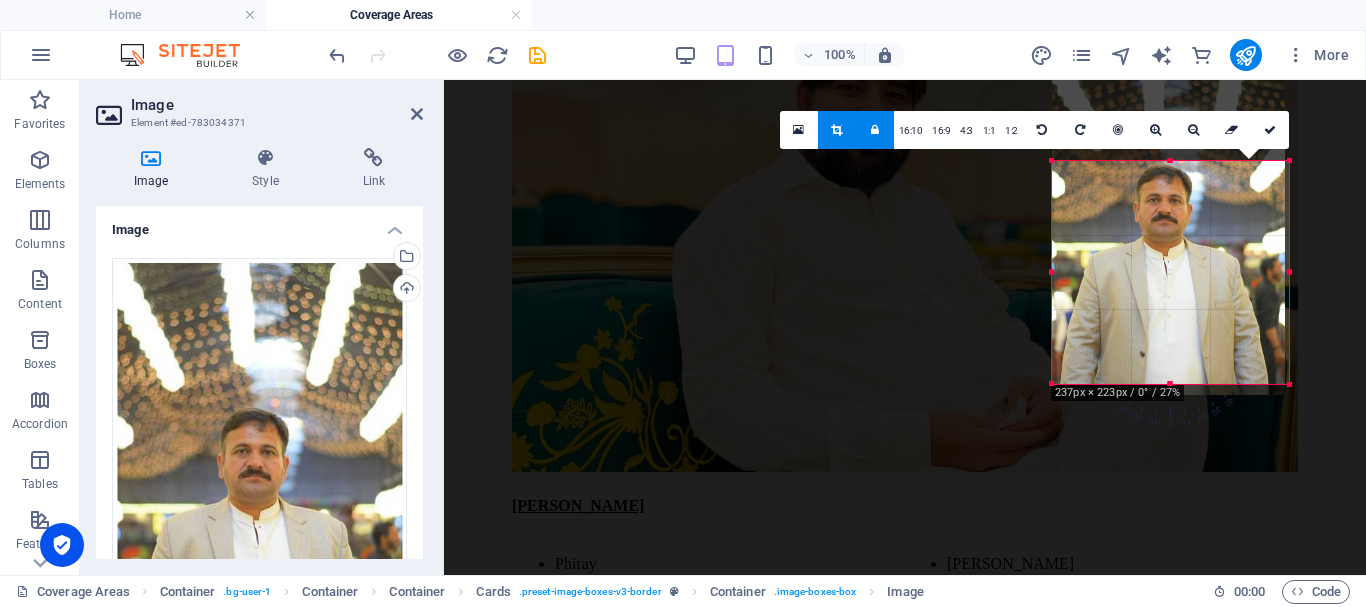 drag, startPoint x: 1049, startPoint y: 297, endPoint x: 1040, endPoint y: 292, distance: 10.29563 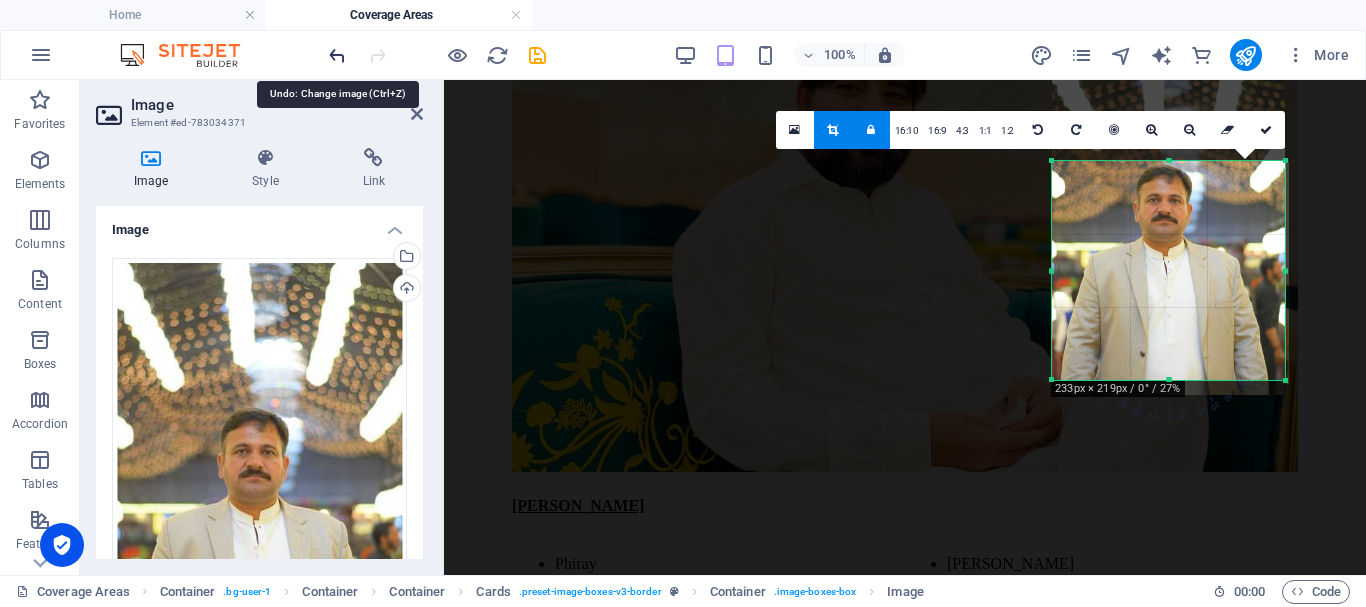 click at bounding box center (337, 55) 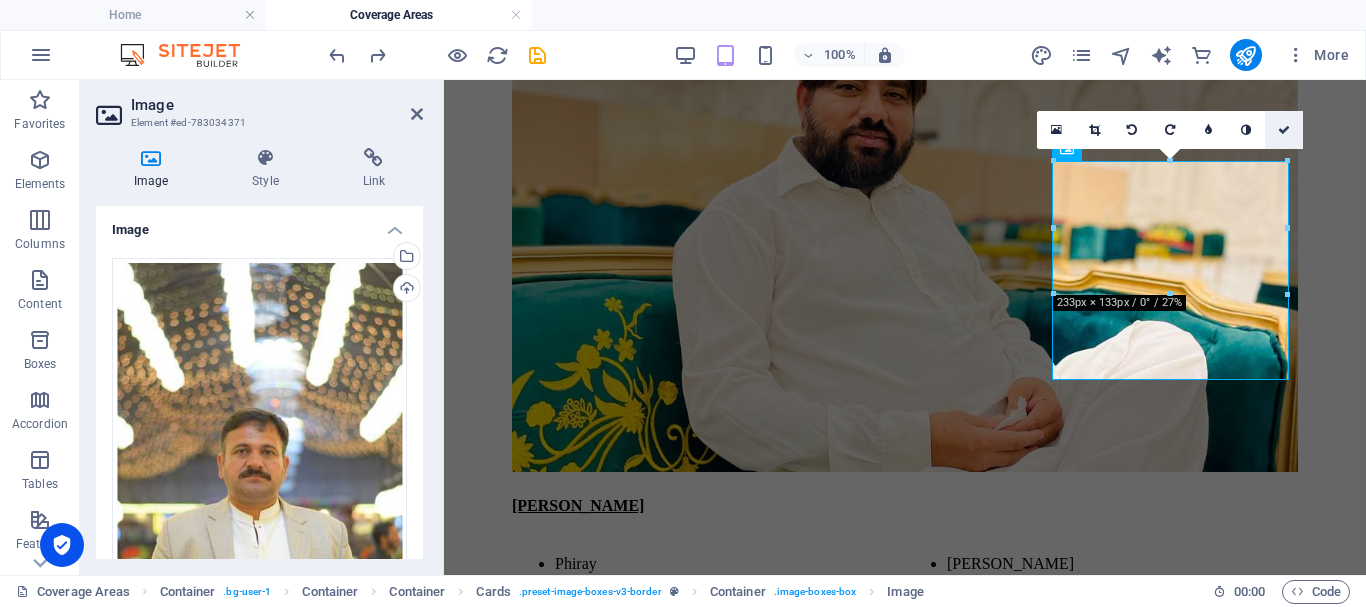 click at bounding box center [1284, 130] 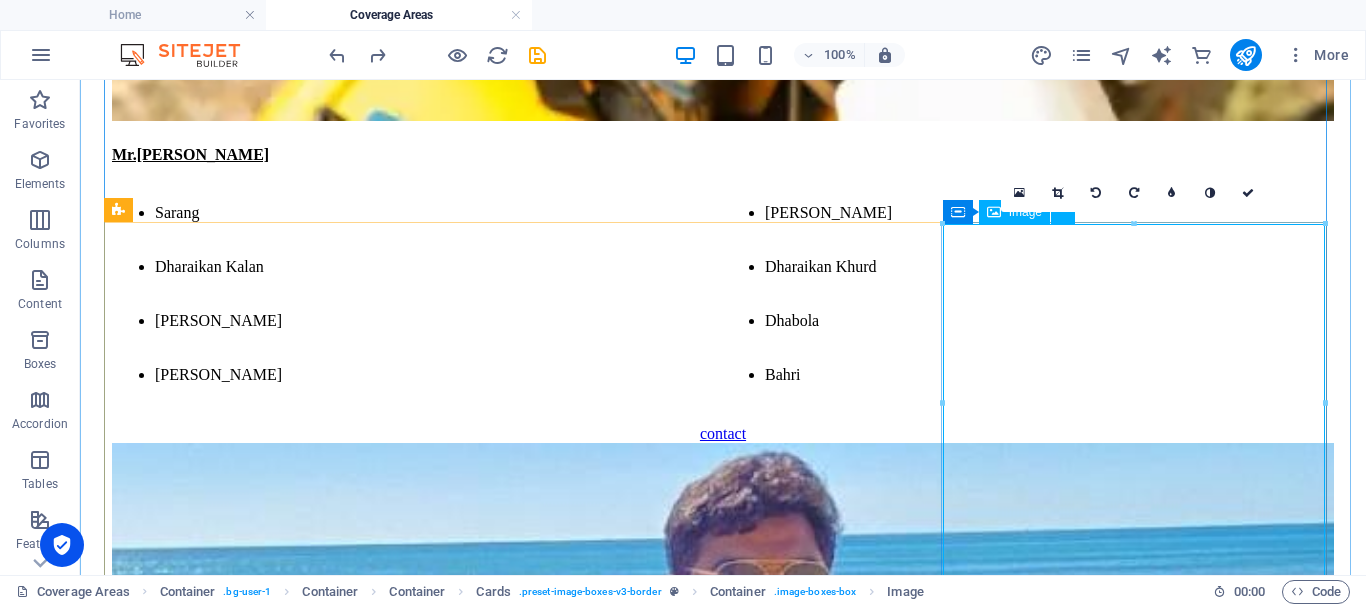 scroll, scrollTop: 2891, scrollLeft: 0, axis: vertical 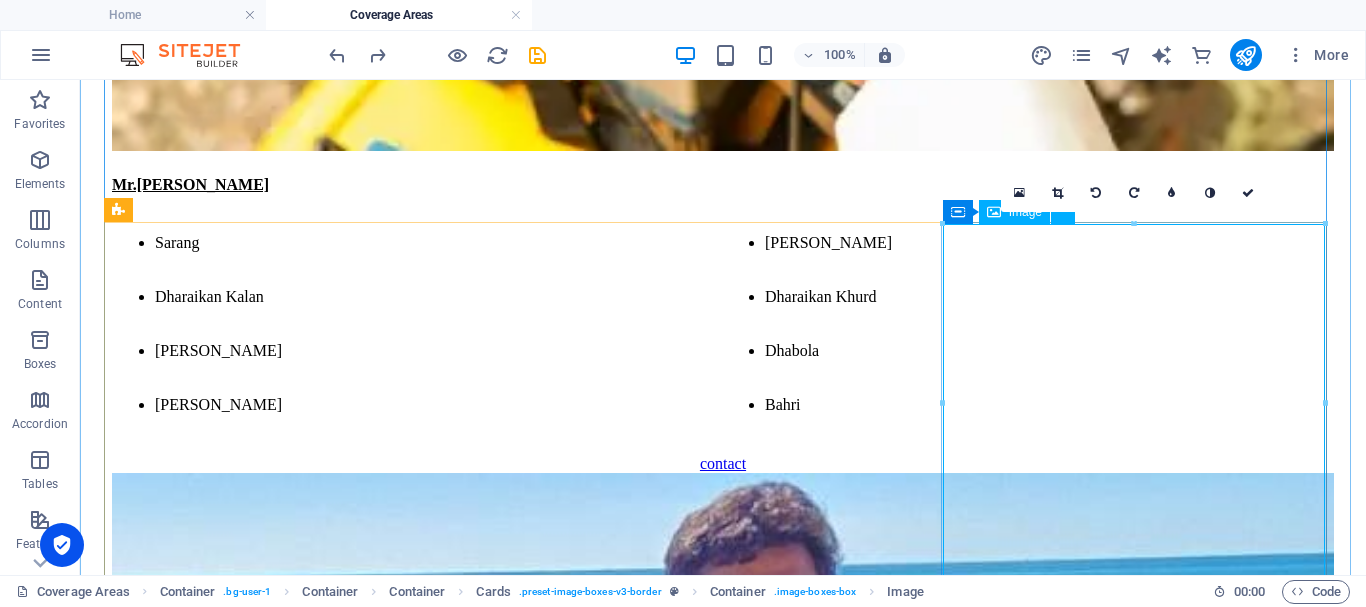 click at bounding box center [723, 11977] 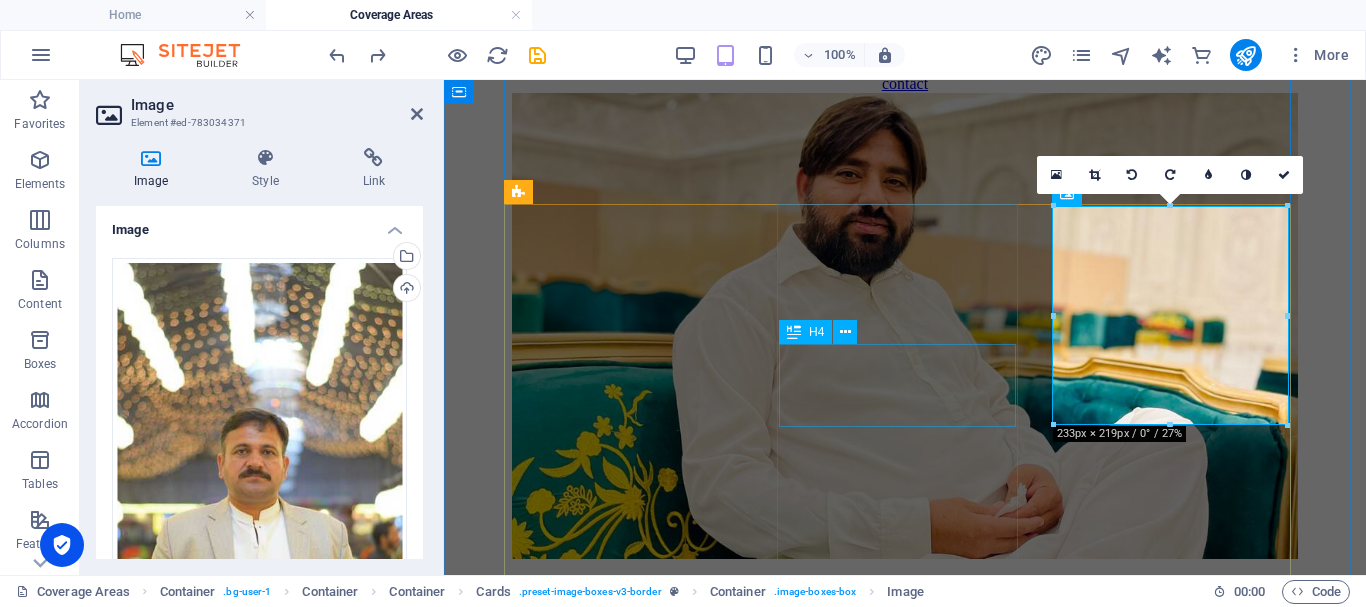 scroll, scrollTop: 3284, scrollLeft: 0, axis: vertical 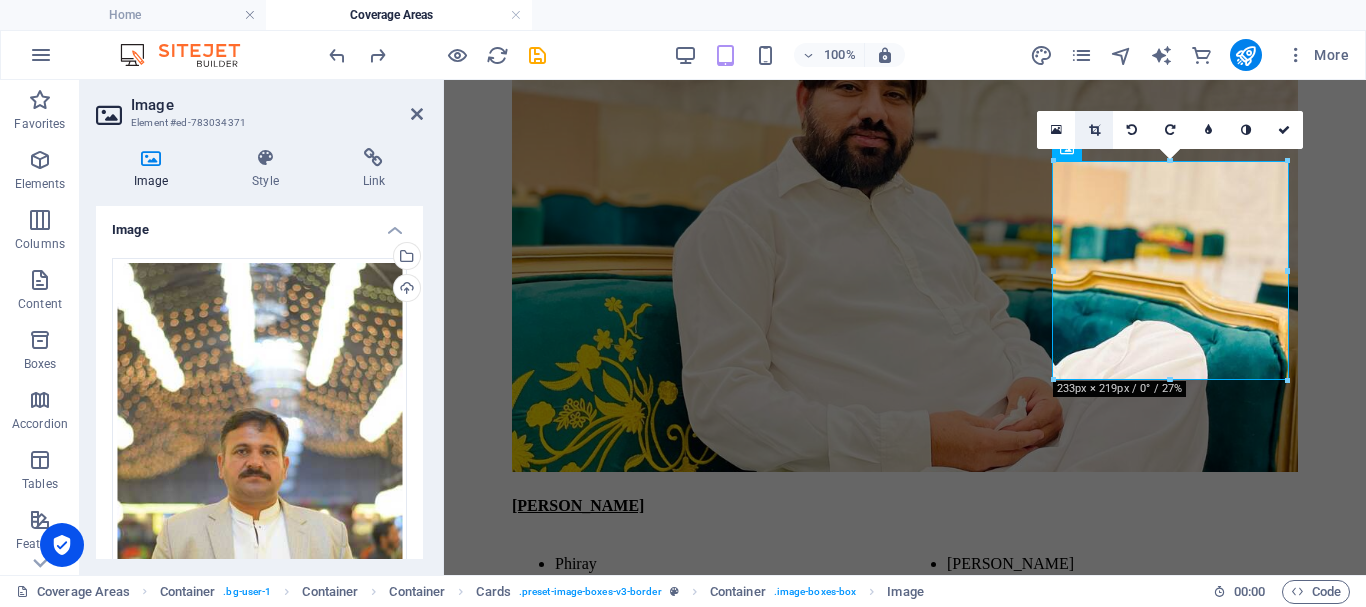 click at bounding box center [1094, 130] 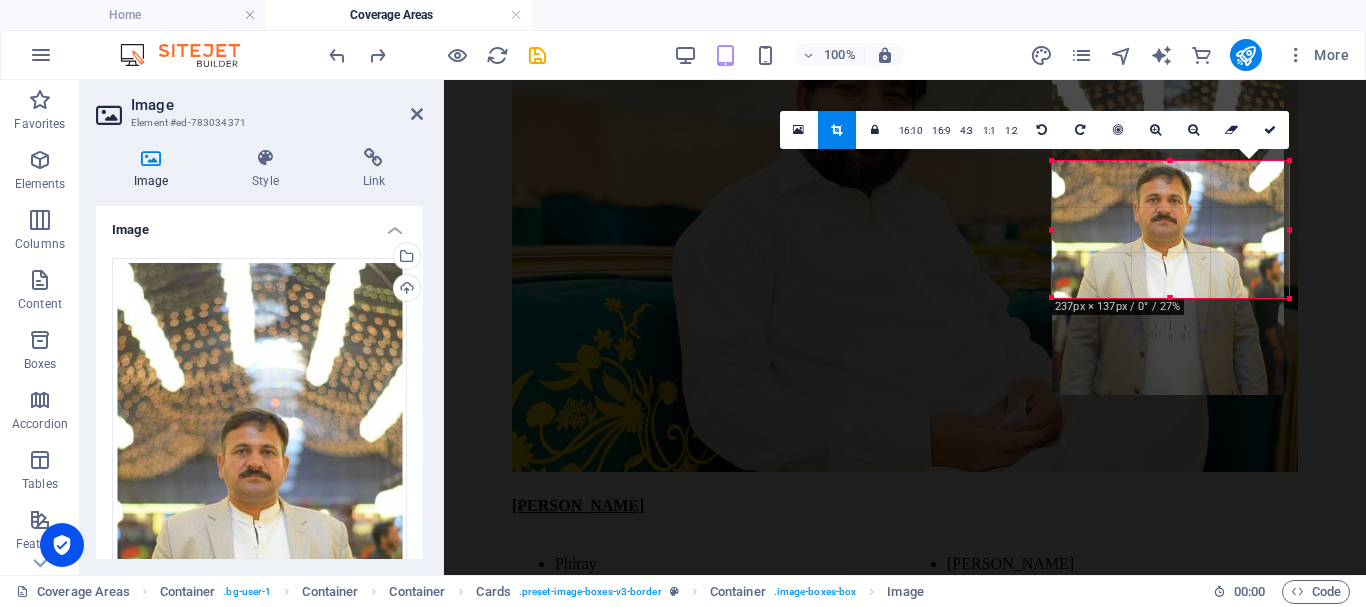 drag, startPoint x: 1058, startPoint y: 381, endPoint x: 1040, endPoint y: 299, distance: 83.95237 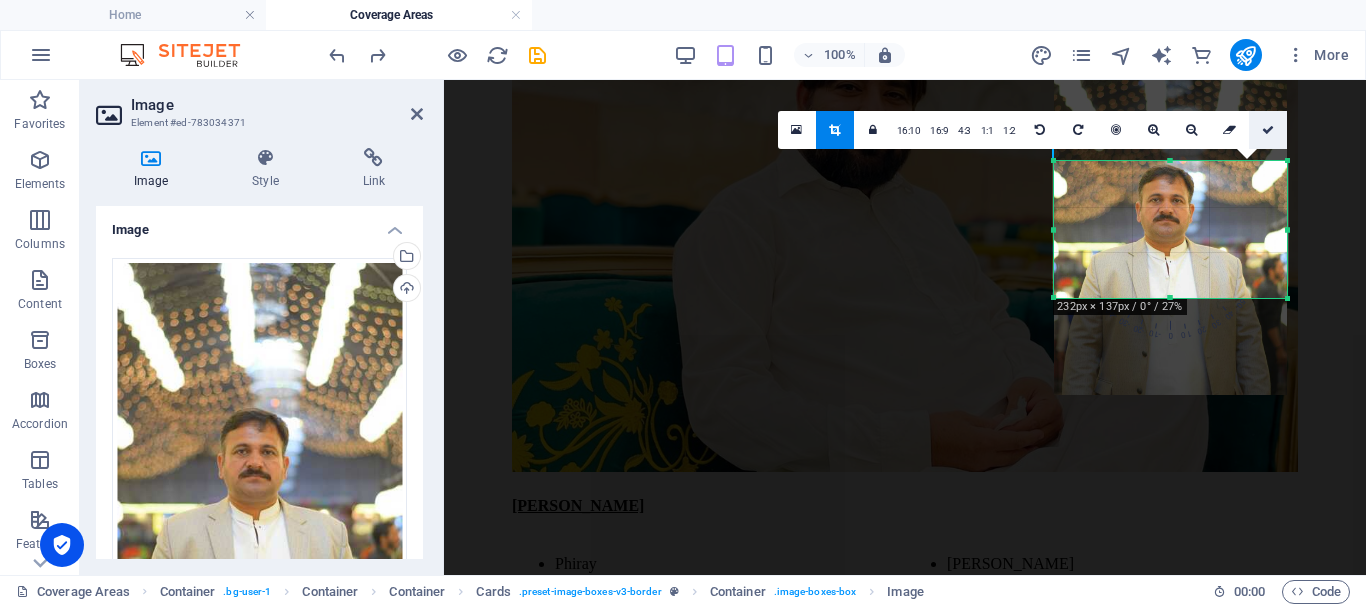 click at bounding box center (1268, 130) 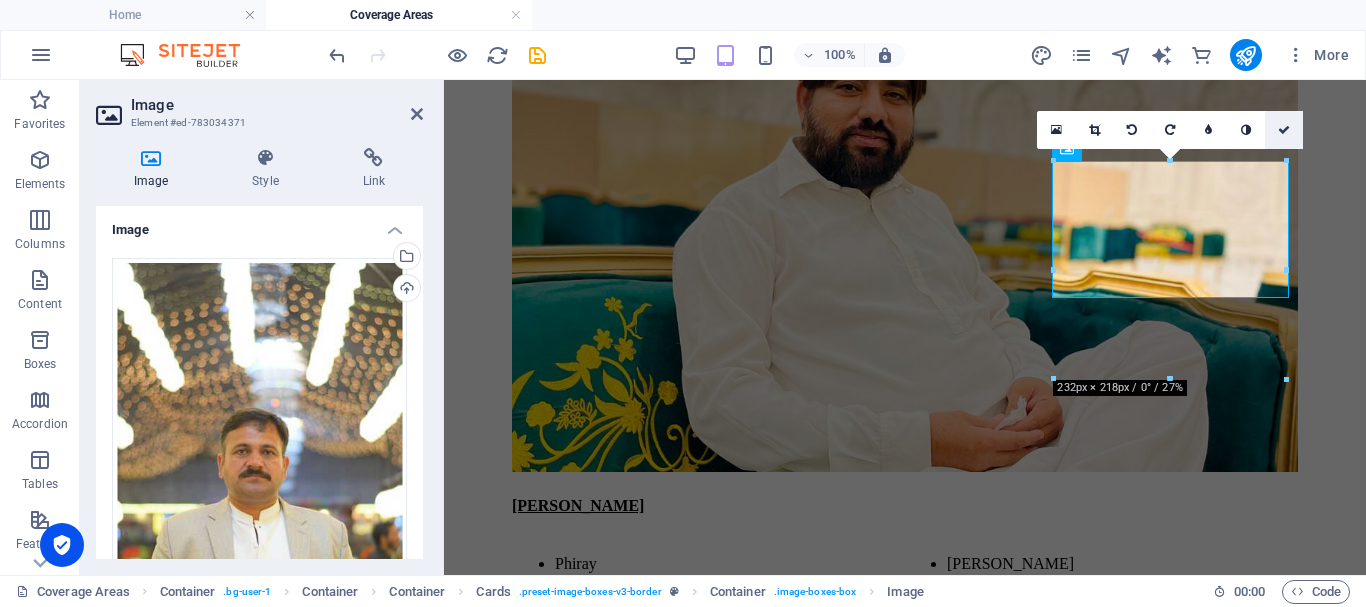 click at bounding box center [1284, 130] 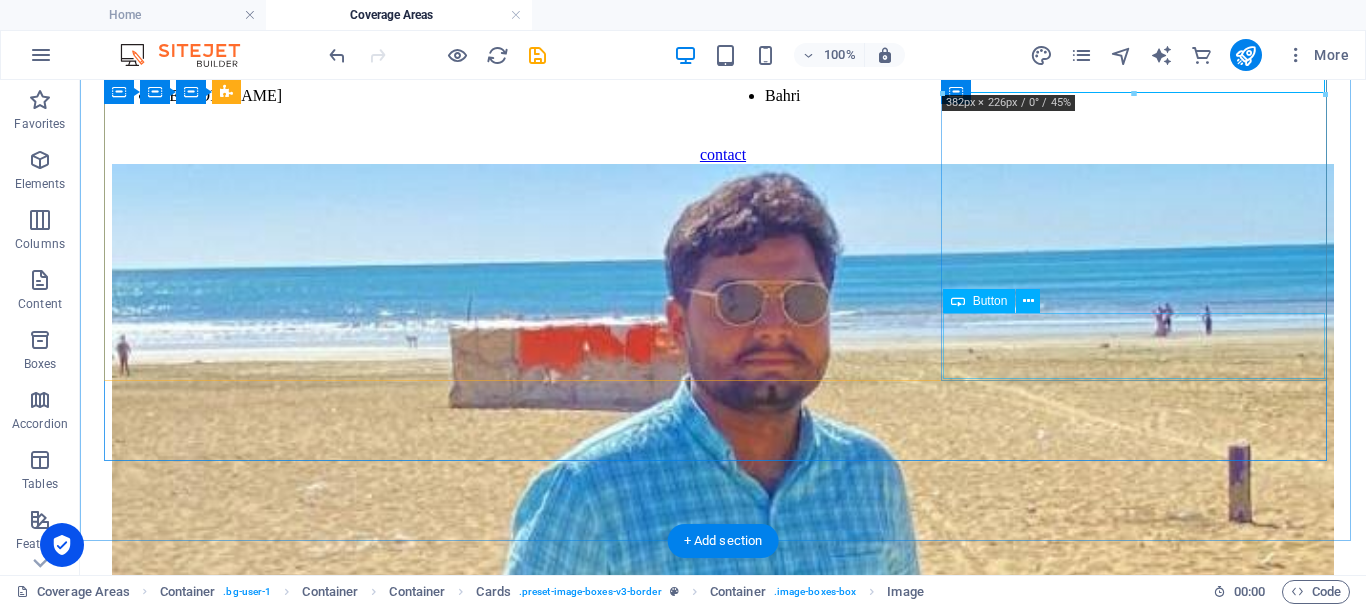 scroll, scrollTop: 3500, scrollLeft: 0, axis: vertical 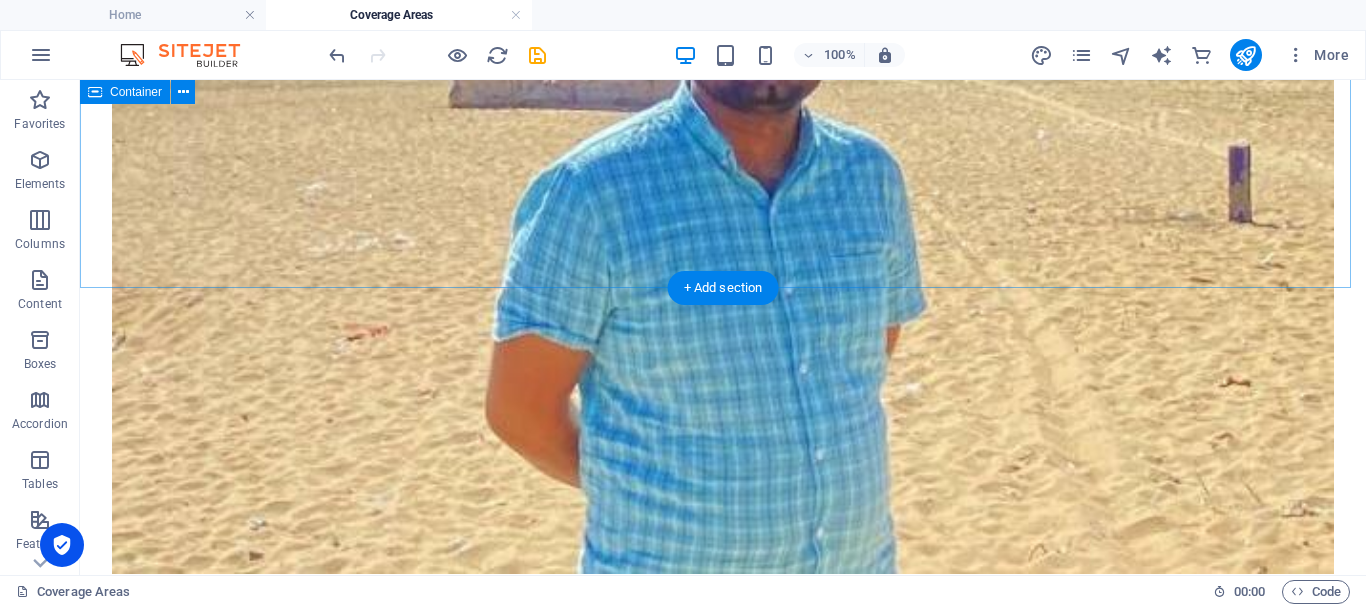 click on "Meet Our Team Leaders Covering Different Areas [PERSON_NAME] Mianwal Ranjha Pandowal Derajat contact Mr.[PERSON_NAME] [PERSON_NAME] Dharaikan Kalan Dharaikan Khurd Pindi [PERSON_NAME] Dhabola [PERSON_NAME] contact [PERSON_NAME] Bhagat [PERSON_NAME] [PERSON_NAME] Kamal [PERSON_NAME] Channi Manga contact [PERSON_NAME] Butt [PERSON_NAME] Garh [PERSON_NAME] Chimma [PERSON_NAME] contact [PERSON_NAME] Phiray Mano [PERSON_NAME] [PERSON_NAME] LAK RAG & [PERSON_NAME] contact [PERSON_NAME] [PERSON_NAME] Pahriyanwali [PERSON_NAME] Ranseekay Basi Kalan [PERSON_NAME] [PERSON_NAME] Ghagoki [PERSON_NAME] contact [PERSON_NAME] Ul [PERSON_NAME] Laidher Khud & [PERSON_NAME] Kalan Doghal Seeray Dhal Chak Mian Derajat contact Mr. [PERSON_NAME] Ranjha [PERSON_NAME] Bosal Kot Pindi Sahibwal Bukkan [PERSON_NAME] Derajat contact Mr. [PERSON_NAME] [PERSON_NAME] Kot [PERSON_NAME] contact [PERSON_NAME] Anser Mugho Pindi Lala Pindi Chak Meerak contact Mr. [PERSON_NAME] Derajat contact [PERSON_NAME] [PERSON_NAME] Khamb Khurd contact [PERSON_NAME] Sheikh Alipur [PERSON_NAME] Chak Channi contact" at bounding box center [723, 4791] 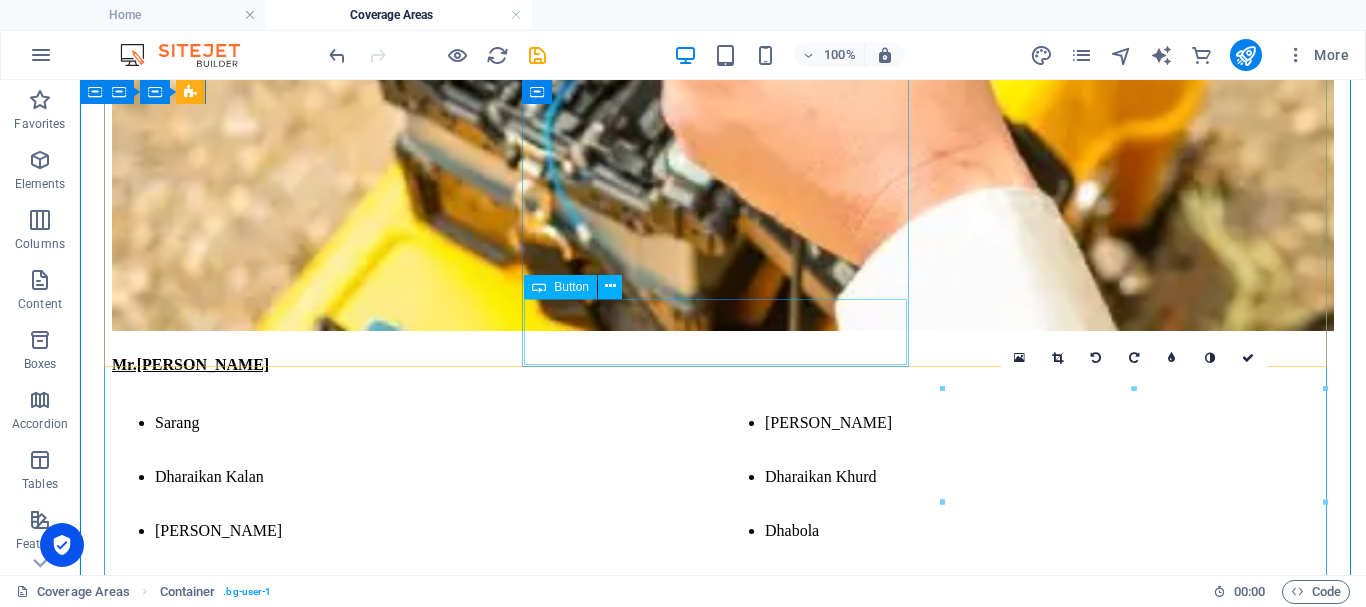 scroll, scrollTop: 2700, scrollLeft: 0, axis: vertical 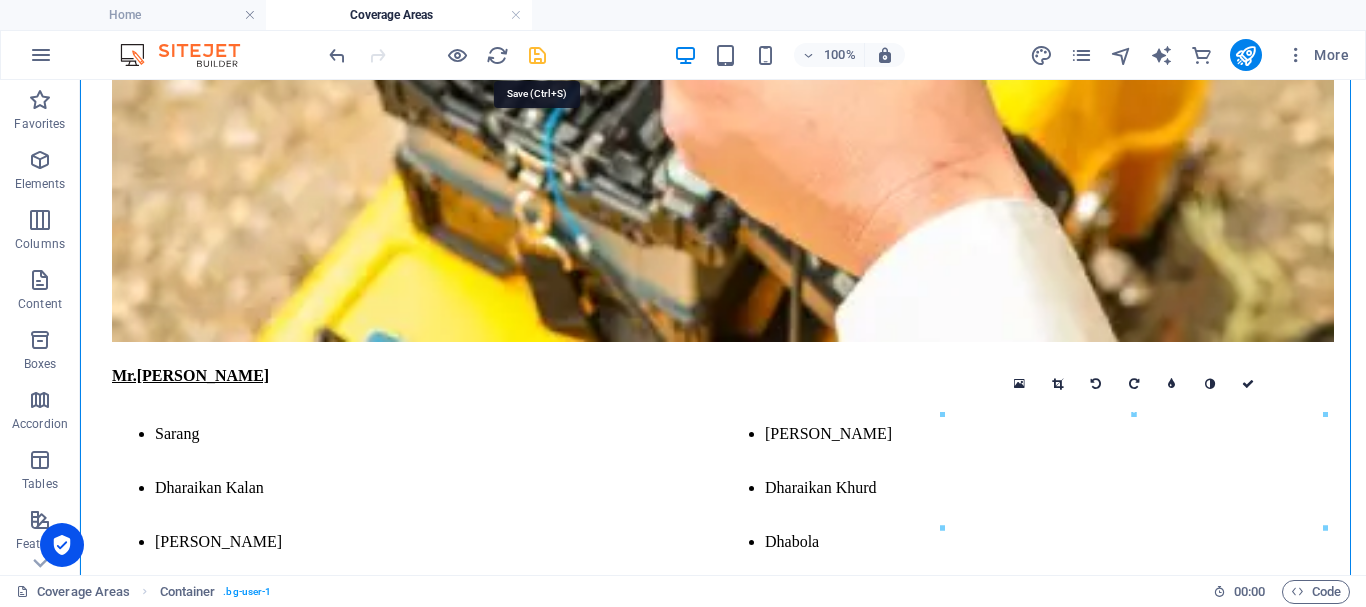 click at bounding box center [537, 55] 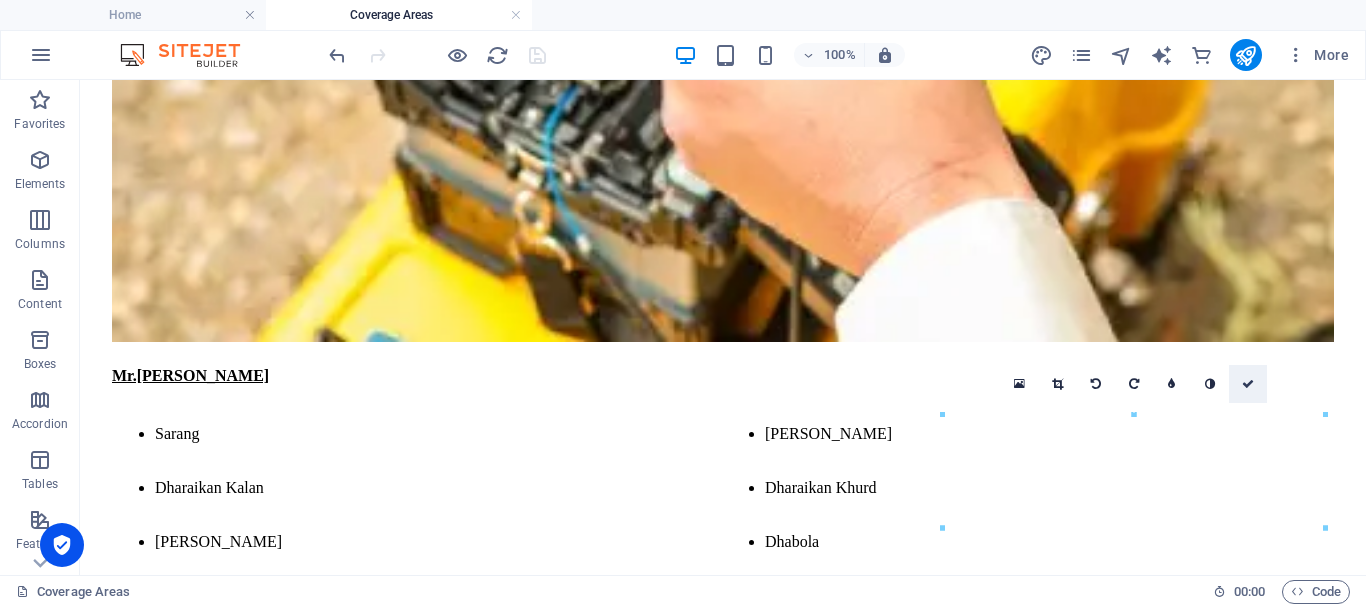 click at bounding box center (1248, 384) 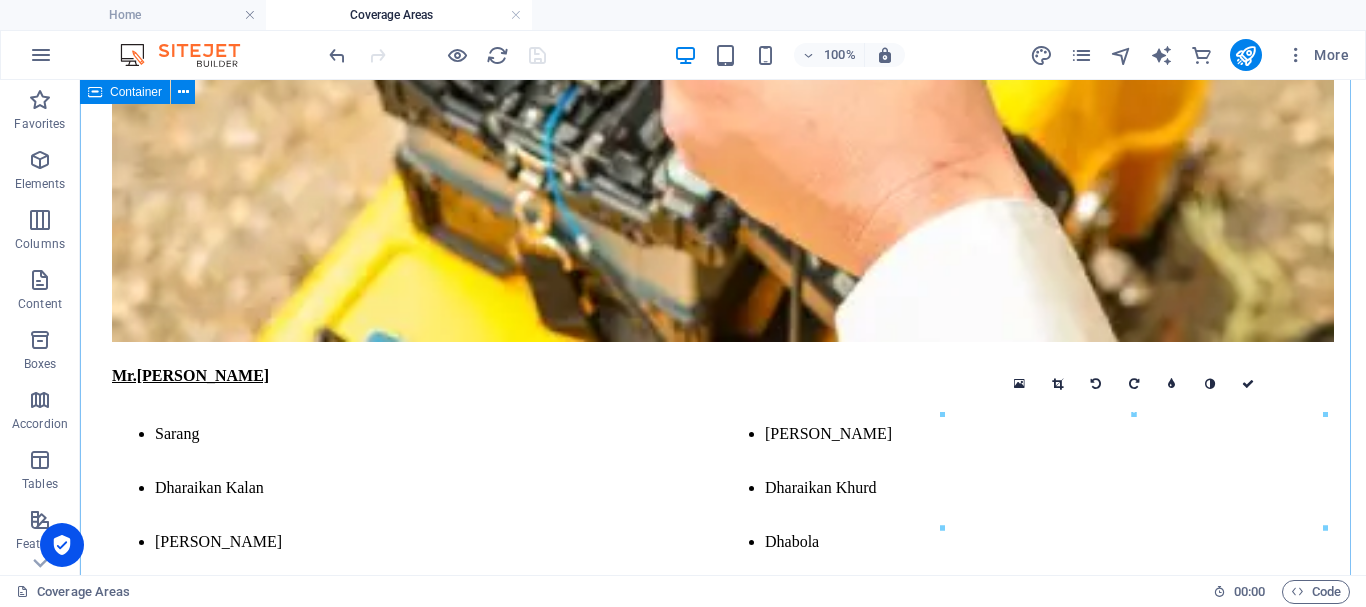 click on "Meet Our Team Leaders Covering Different Areas [PERSON_NAME] Mianwal Ranjha Pandowal Derajat contact Mr.[PERSON_NAME] [PERSON_NAME] Dharaikan Kalan Dharaikan Khurd Pindi [PERSON_NAME] Dhabola [PERSON_NAME] contact [PERSON_NAME] Bhagat [PERSON_NAME] [PERSON_NAME] Kamal [PERSON_NAME] Channi Manga contact [PERSON_NAME] Butt [PERSON_NAME] Garh [PERSON_NAME] Chimma [PERSON_NAME] contact [PERSON_NAME] Phiray Mano [PERSON_NAME] [PERSON_NAME] LAK RAG & [PERSON_NAME] contact [PERSON_NAME] [PERSON_NAME] Pahriyanwali [PERSON_NAME] Ranseekay Basi Kalan [PERSON_NAME] [PERSON_NAME] Ghagoki [PERSON_NAME] contact [PERSON_NAME] Ul [PERSON_NAME] Laidher Khud & [PERSON_NAME] Kalan Doghal Seeray Dhal Chak Mian Derajat contact Mr. [PERSON_NAME] Ranjha [PERSON_NAME] Bosal Kot Pindi Sahibwal Bukkan [PERSON_NAME] Derajat contact Mr. [PERSON_NAME] [PERSON_NAME] Kot [PERSON_NAME] contact [PERSON_NAME] Anser Mugho Pindi Lala Pindi Chak Meerak contact Mr. [PERSON_NAME] Derajat contact [PERSON_NAME] [PERSON_NAME] Khamb Khurd contact [PERSON_NAME] Sheikh Alipur [PERSON_NAME] Chak Channi contact" at bounding box center (723, 5591) 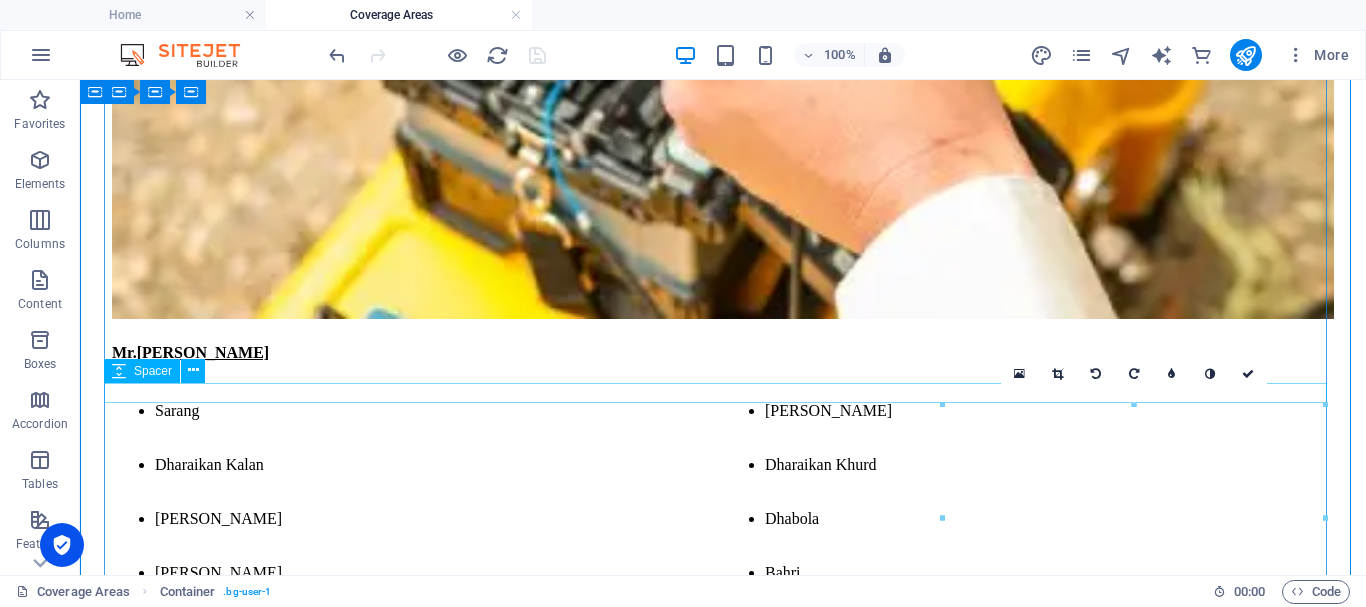 scroll, scrollTop: 2700, scrollLeft: 0, axis: vertical 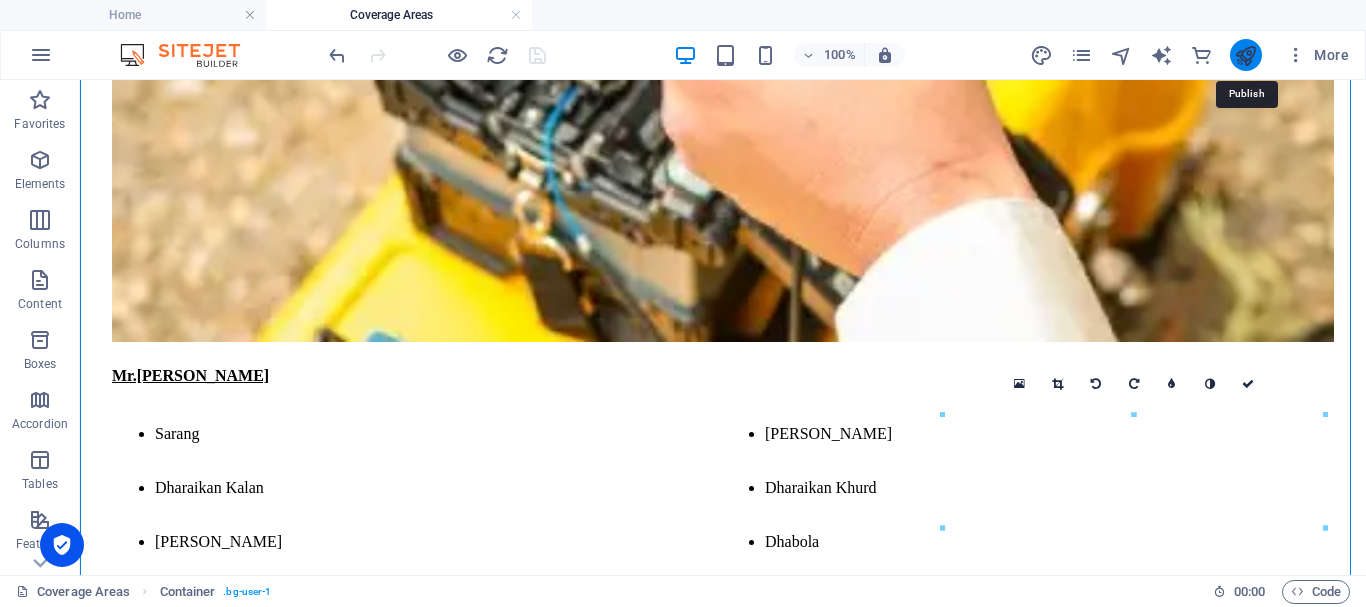click at bounding box center [1245, 55] 